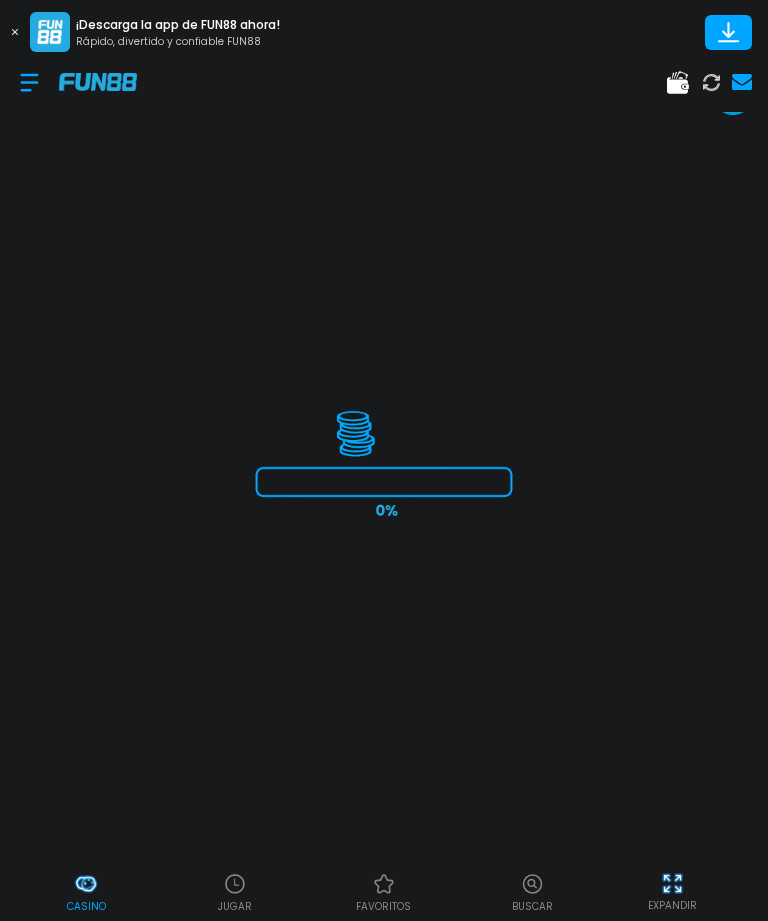scroll, scrollTop: 0, scrollLeft: 0, axis: both 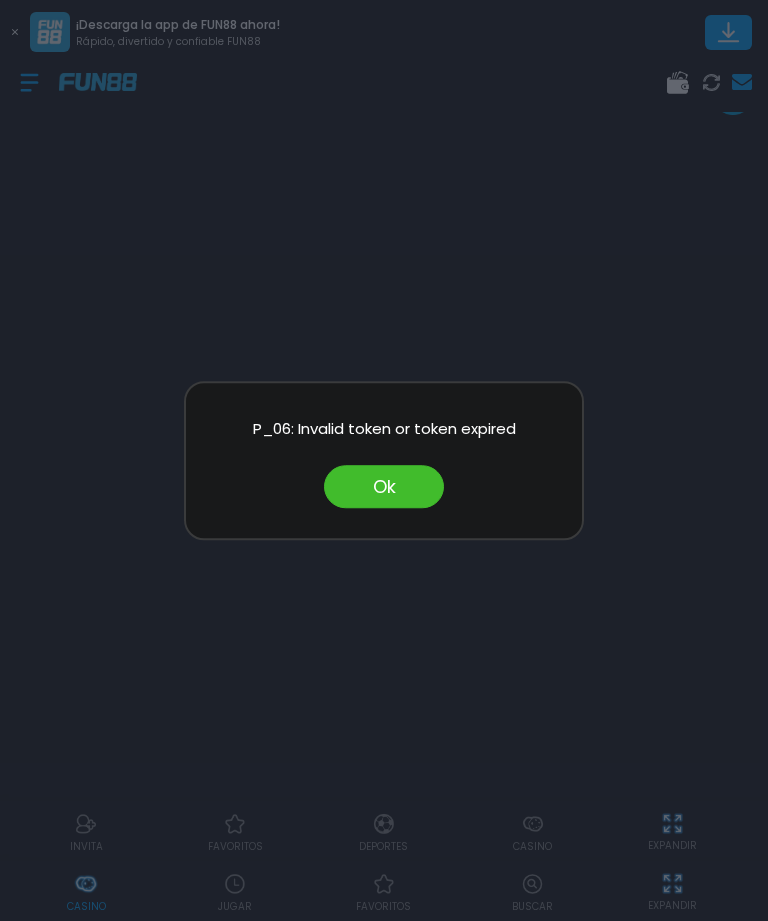 click on "Ok" at bounding box center (384, 486) 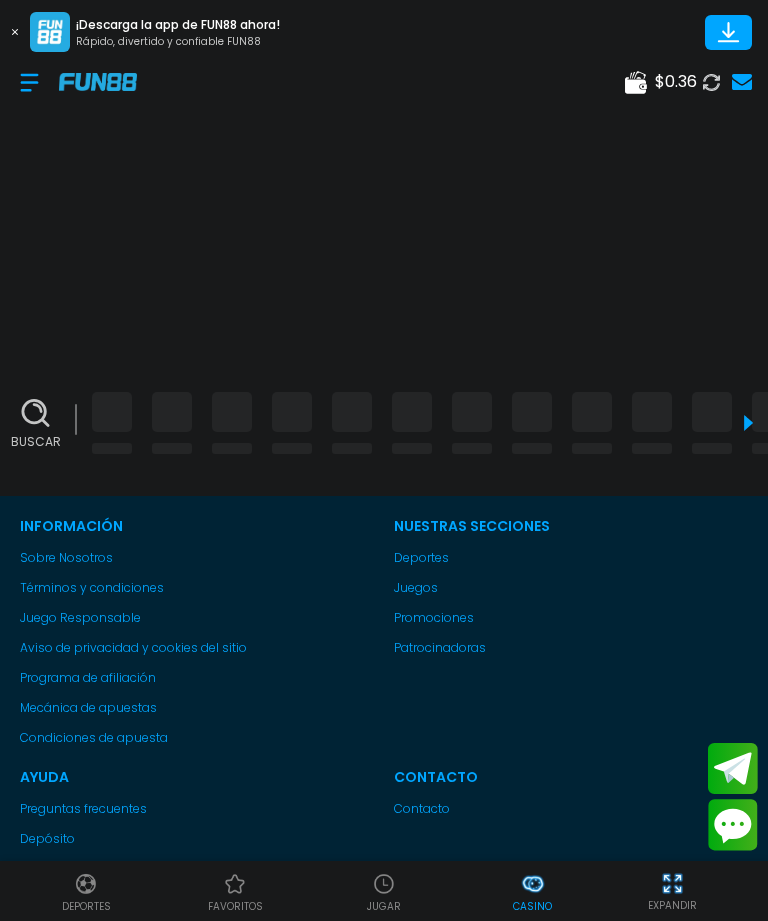 scroll, scrollTop: 0, scrollLeft: 0, axis: both 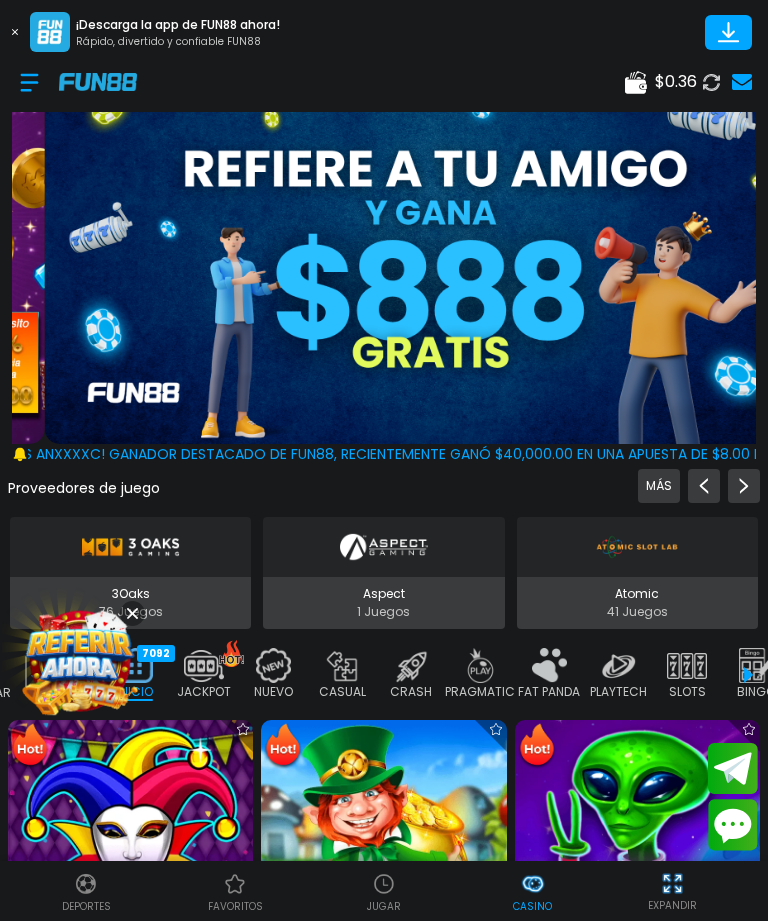 click 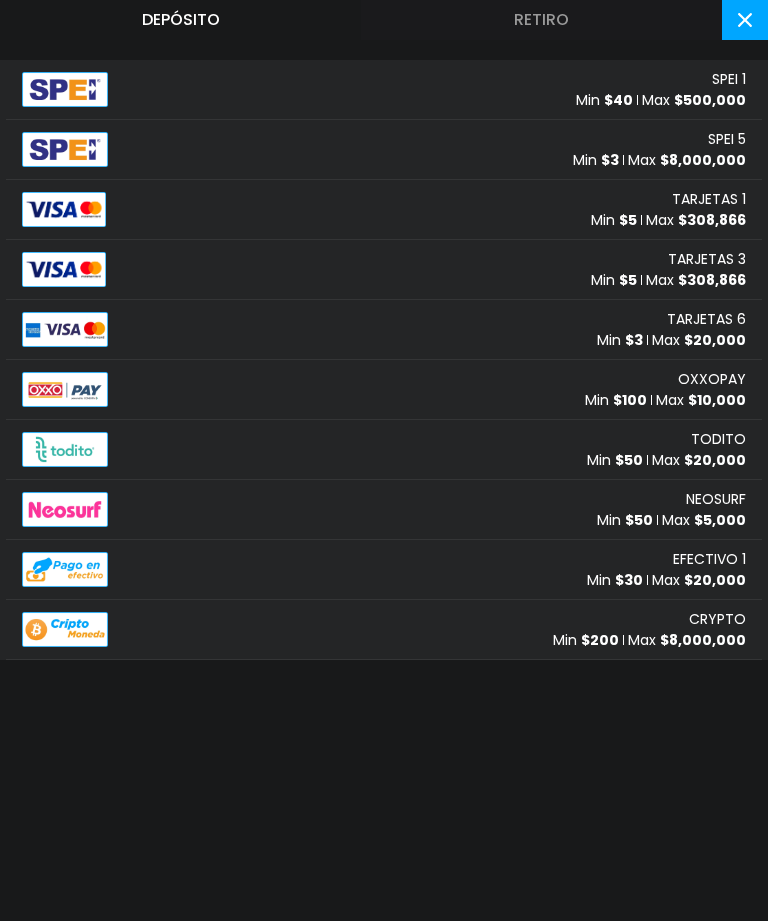 click on "TARJETAS 1" at bounding box center (709, 199) 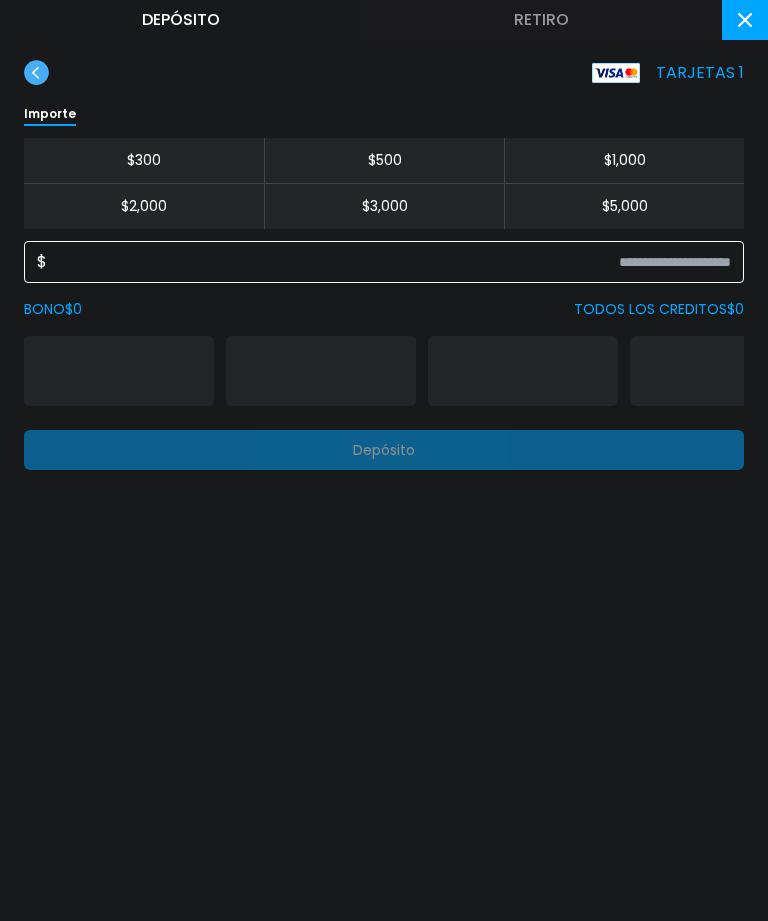 click at bounding box center [389, 262] 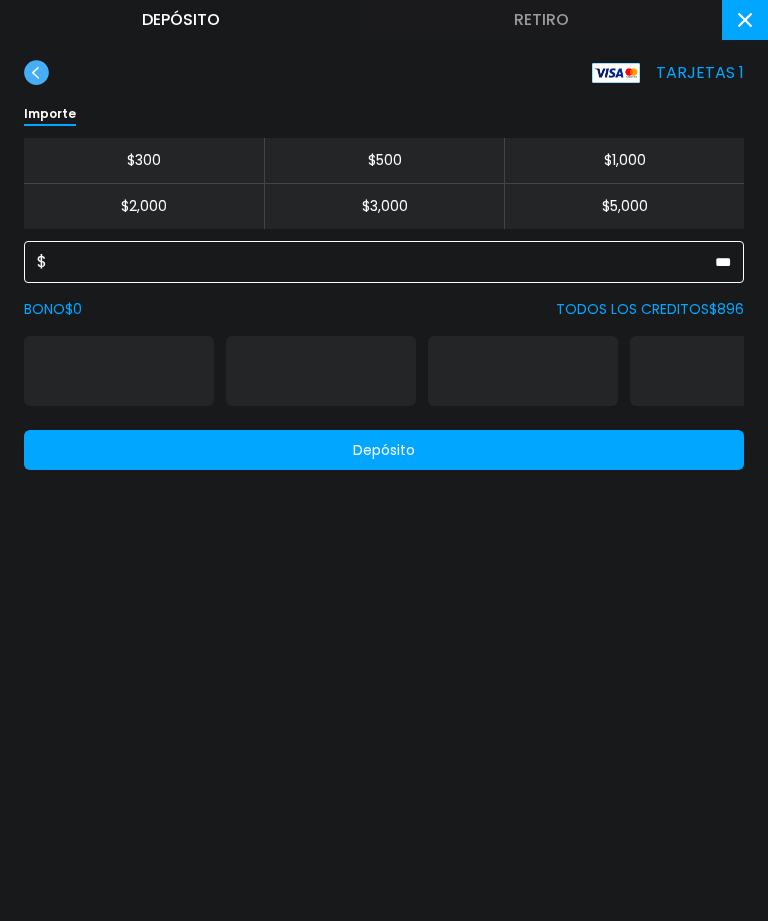 type on "***" 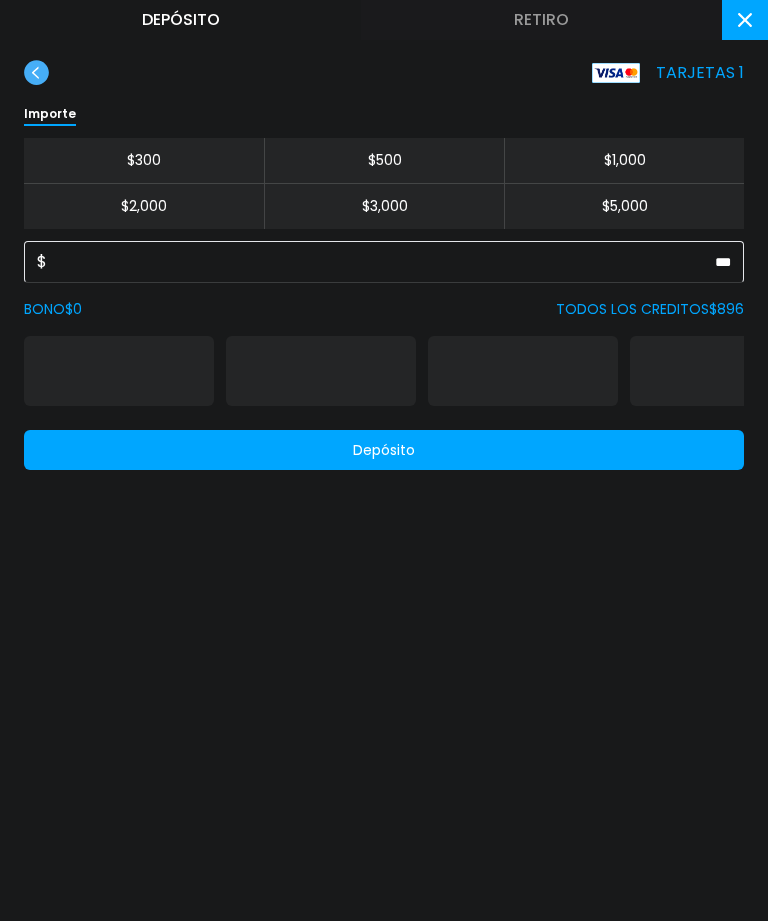 click on "Depósito" at bounding box center [384, 450] 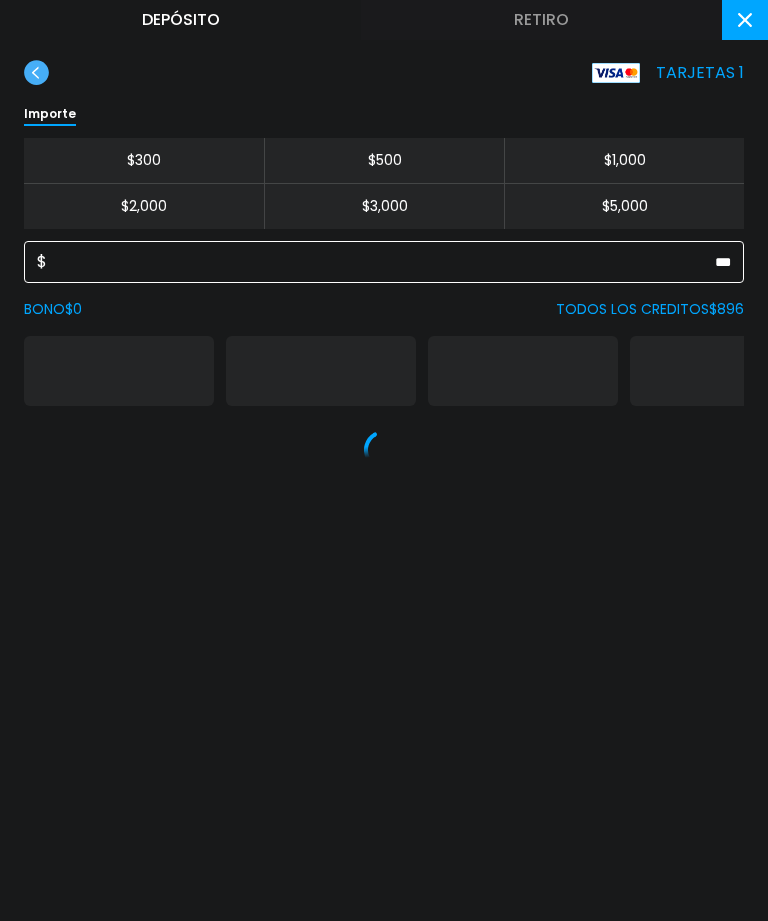 click on "***" at bounding box center (389, 262) 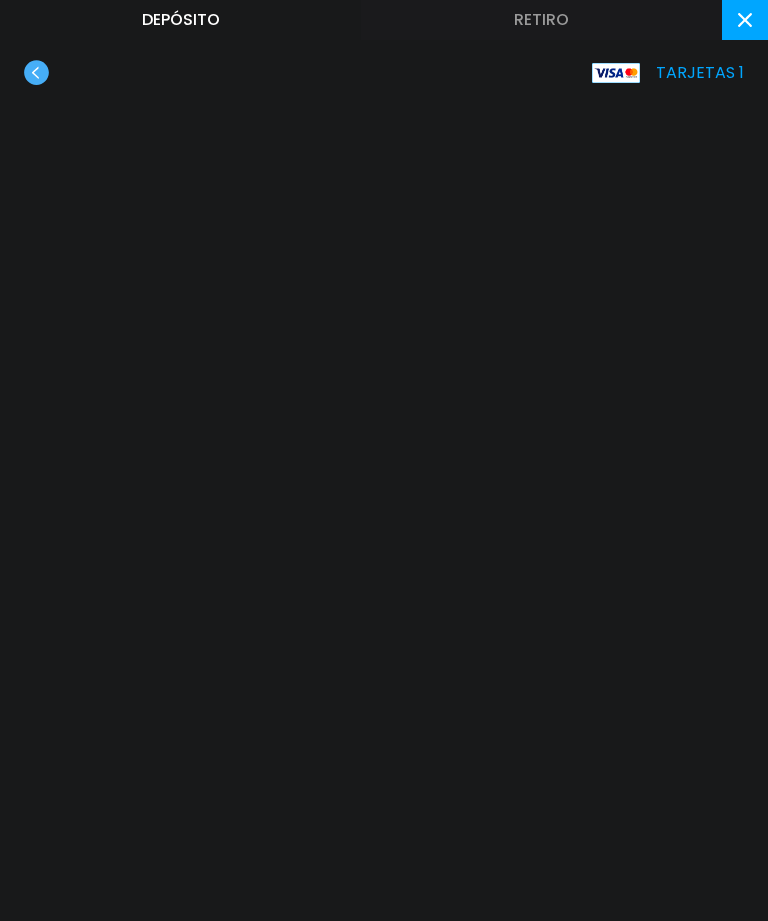 click on "Depósito Retiro TARJETAS 1" at bounding box center (384, 460) 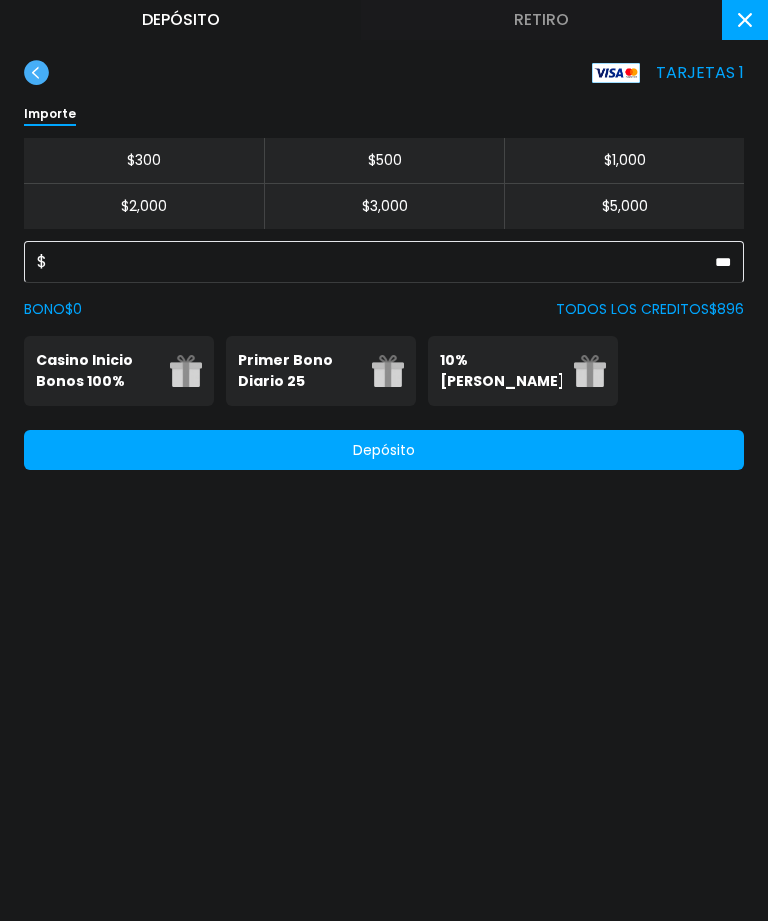 click on "$ ***" 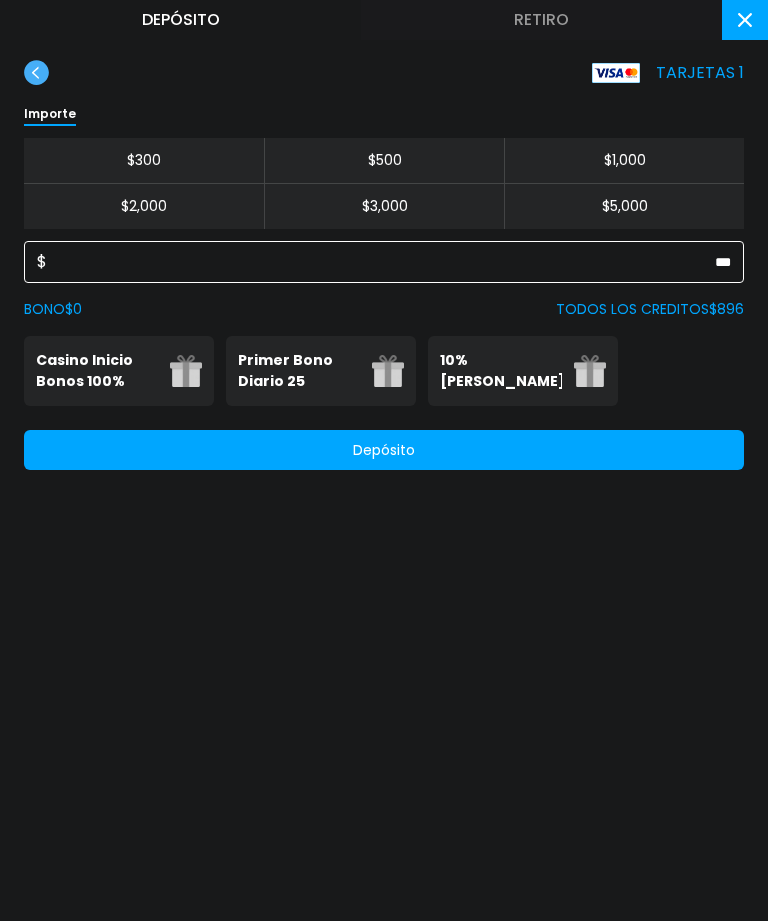 click on "***" at bounding box center (389, 262) 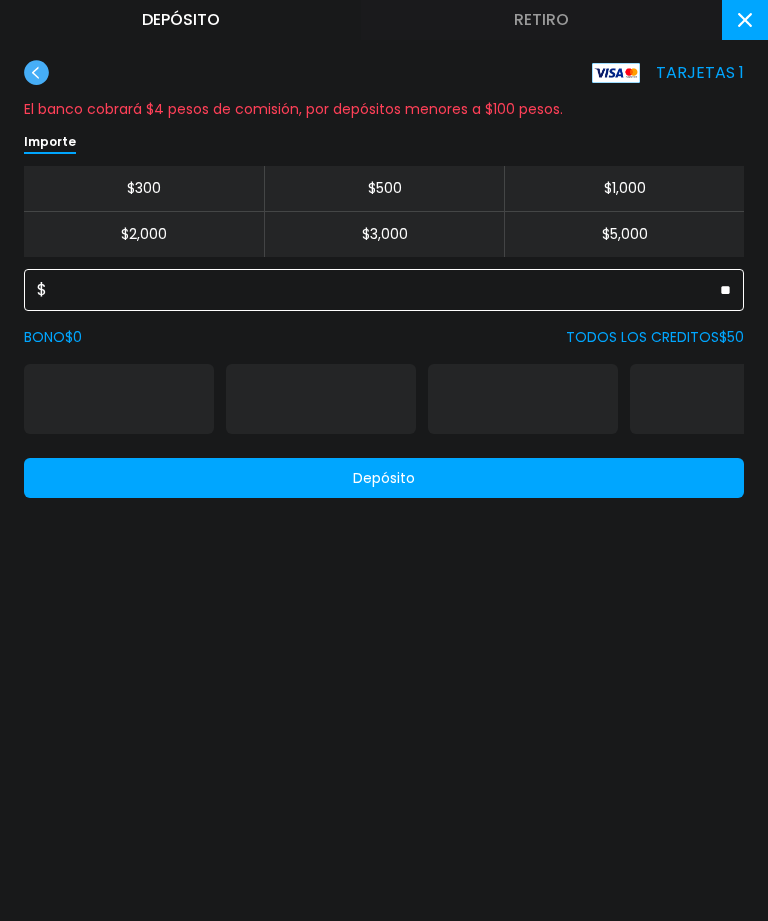 type on "**" 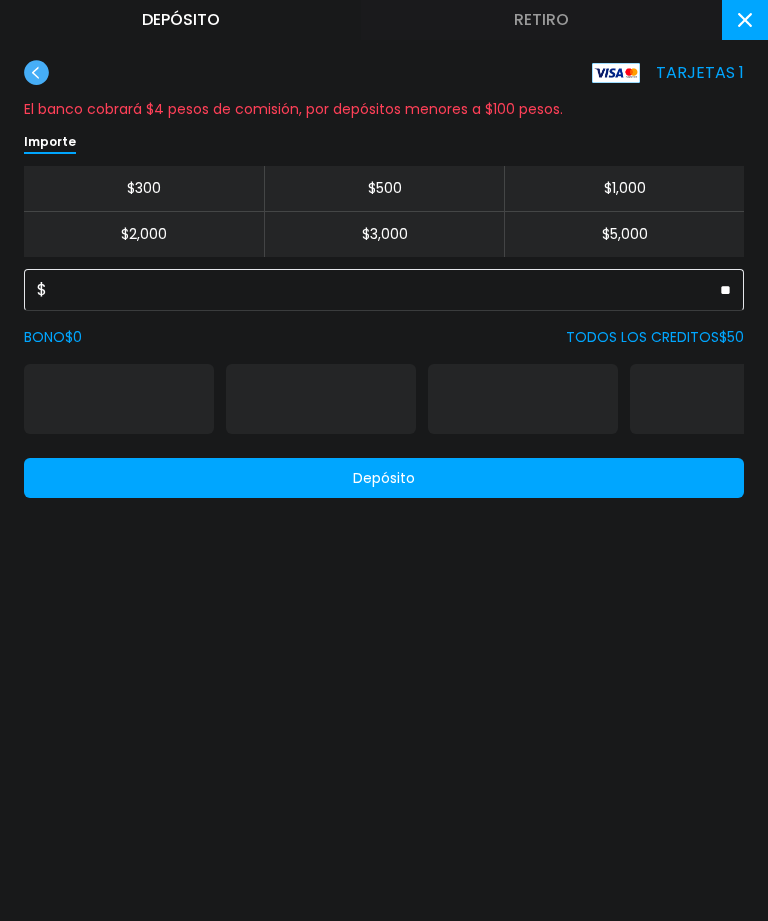 click on "Depósito" at bounding box center (384, 478) 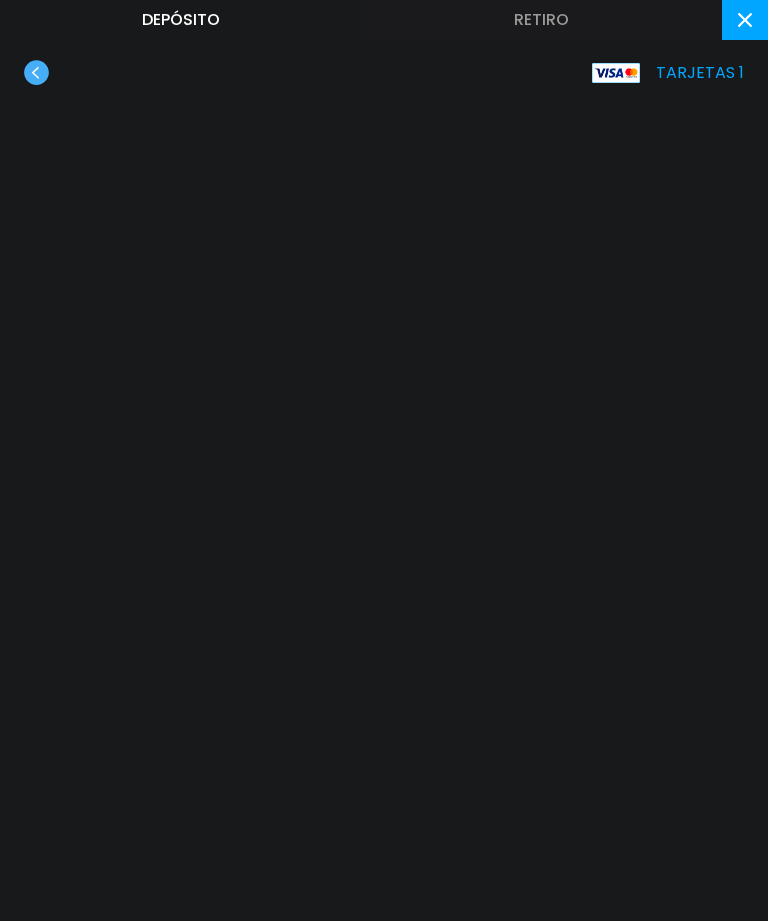 click at bounding box center (745, 20) 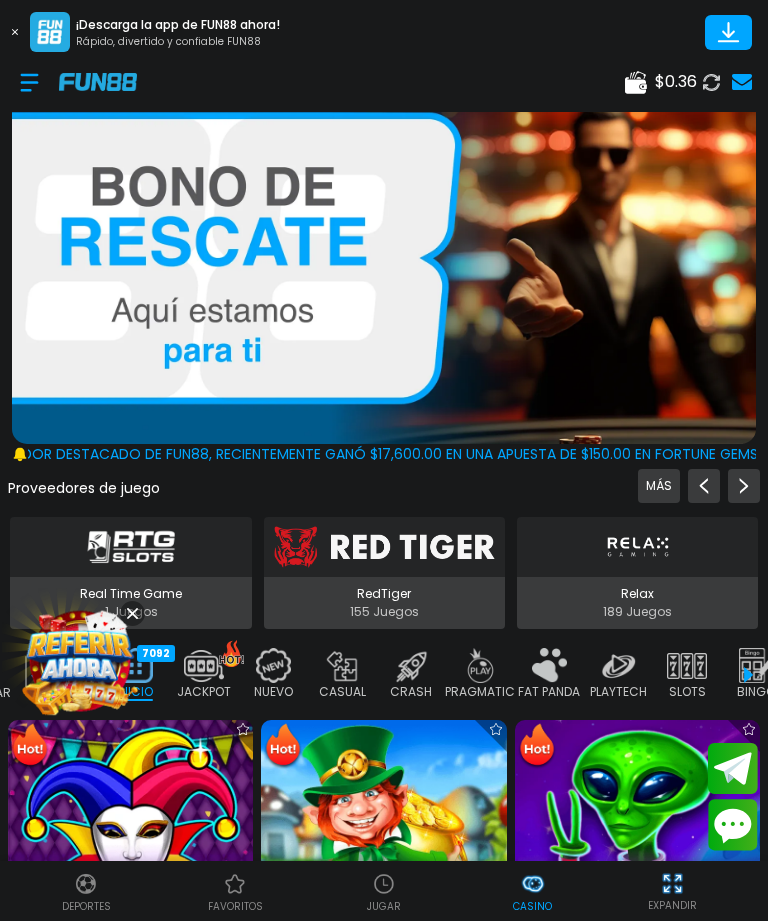 click at bounding box center (711, 82) 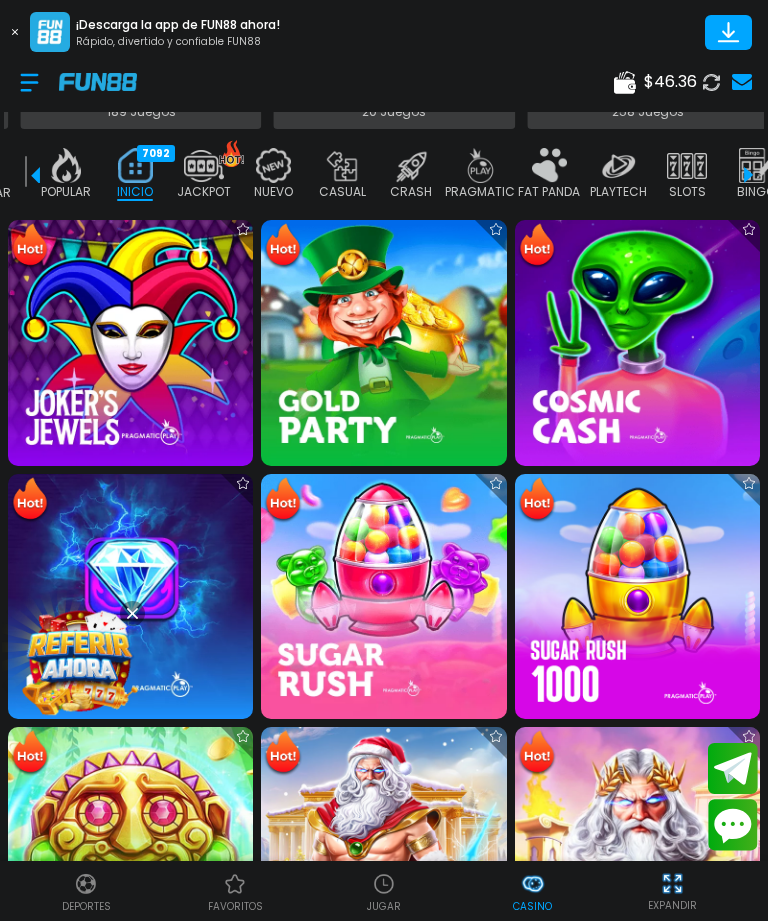 scroll, scrollTop: 500, scrollLeft: 0, axis: vertical 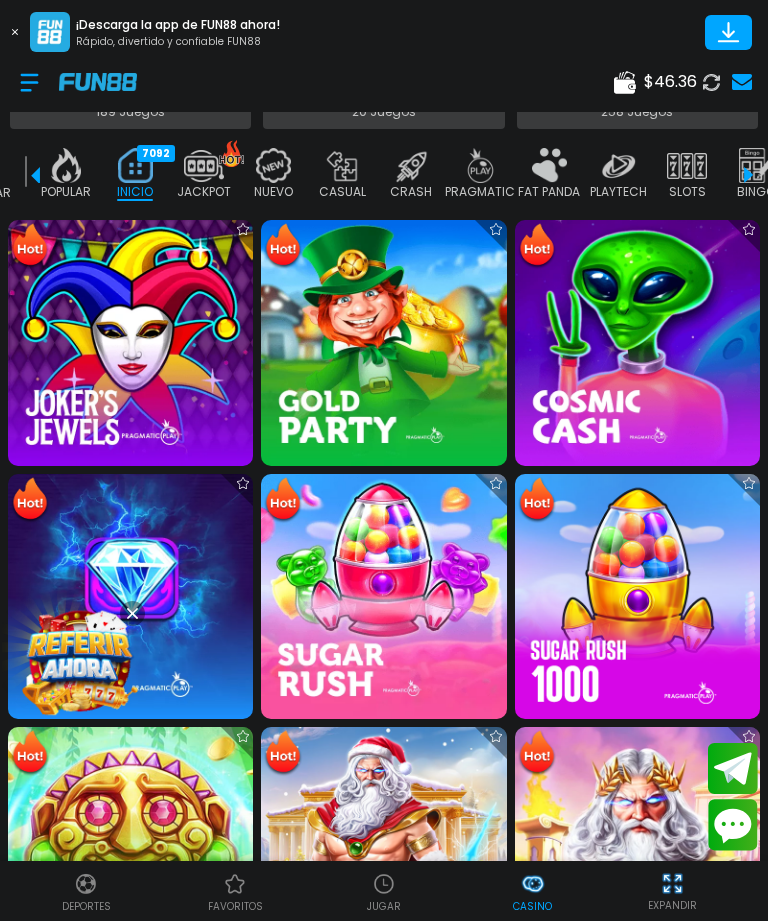 click 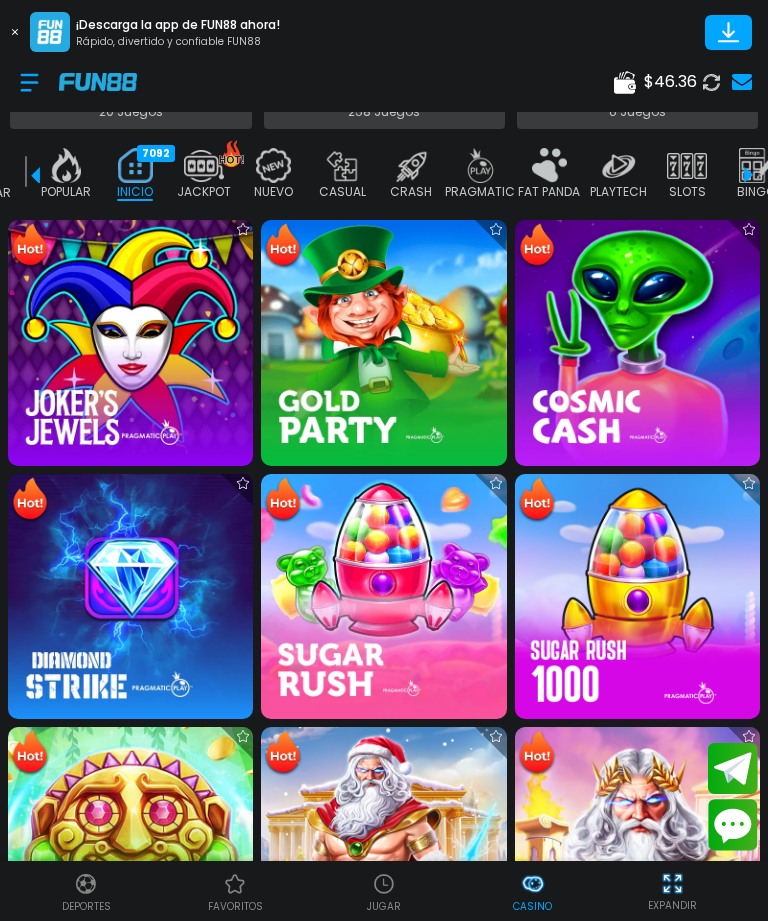 click at bounding box center [383, 596] 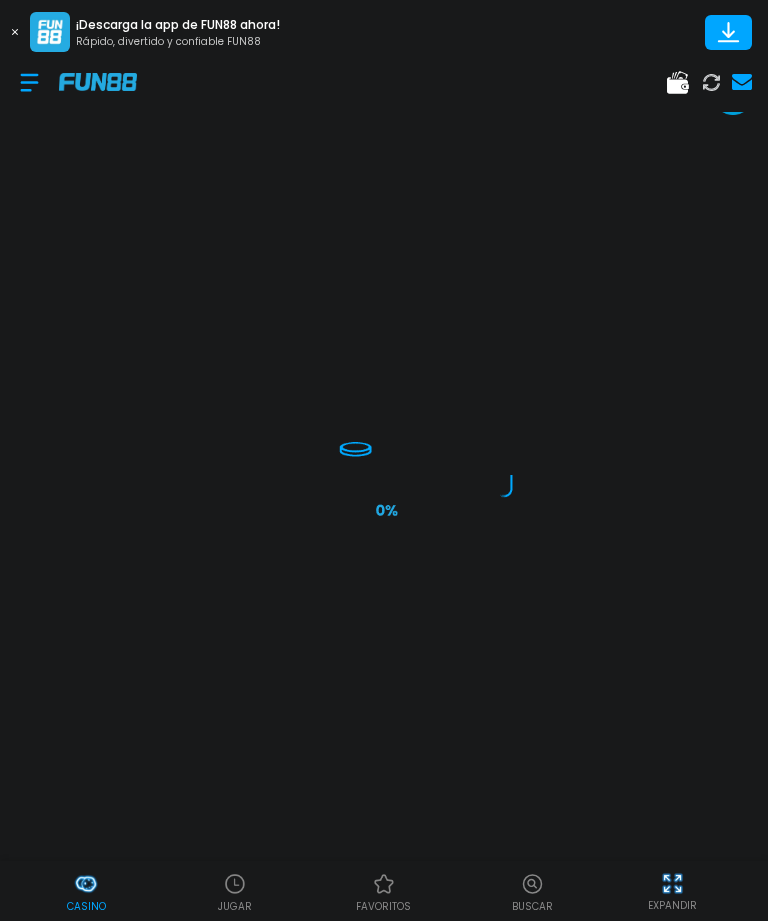 scroll, scrollTop: 0, scrollLeft: 0, axis: both 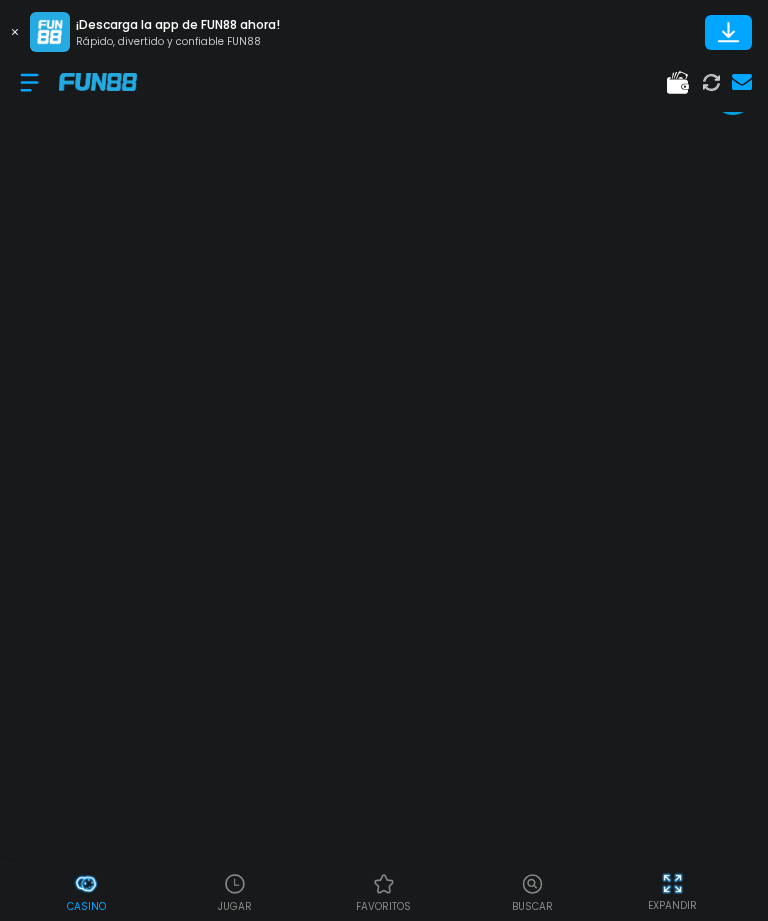 click at bounding box center (15, 32) 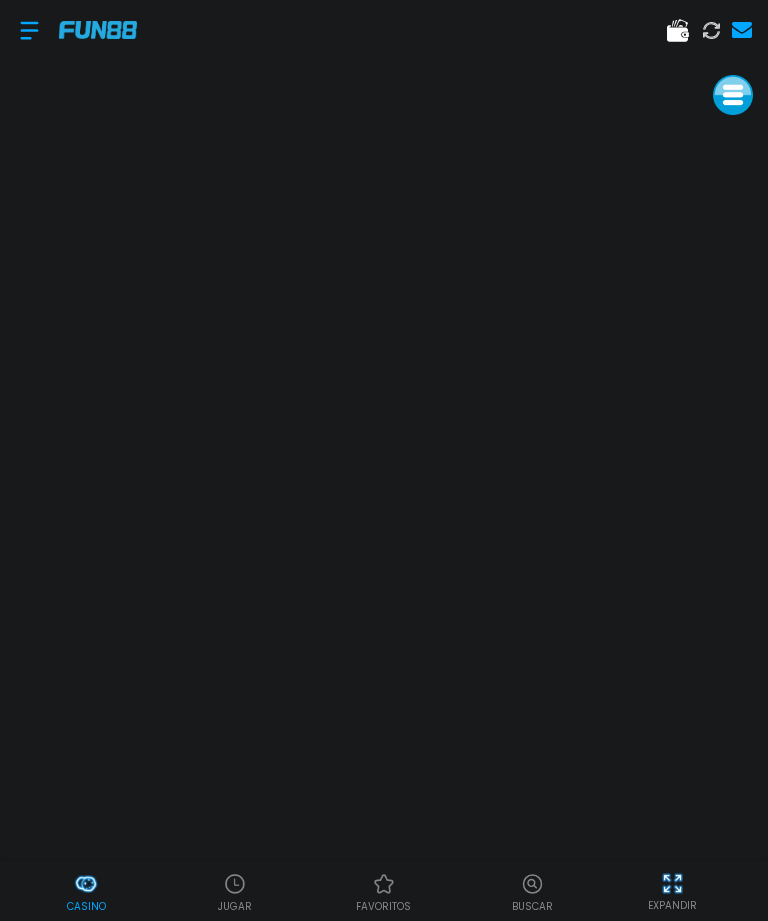 click at bounding box center [29, 30] 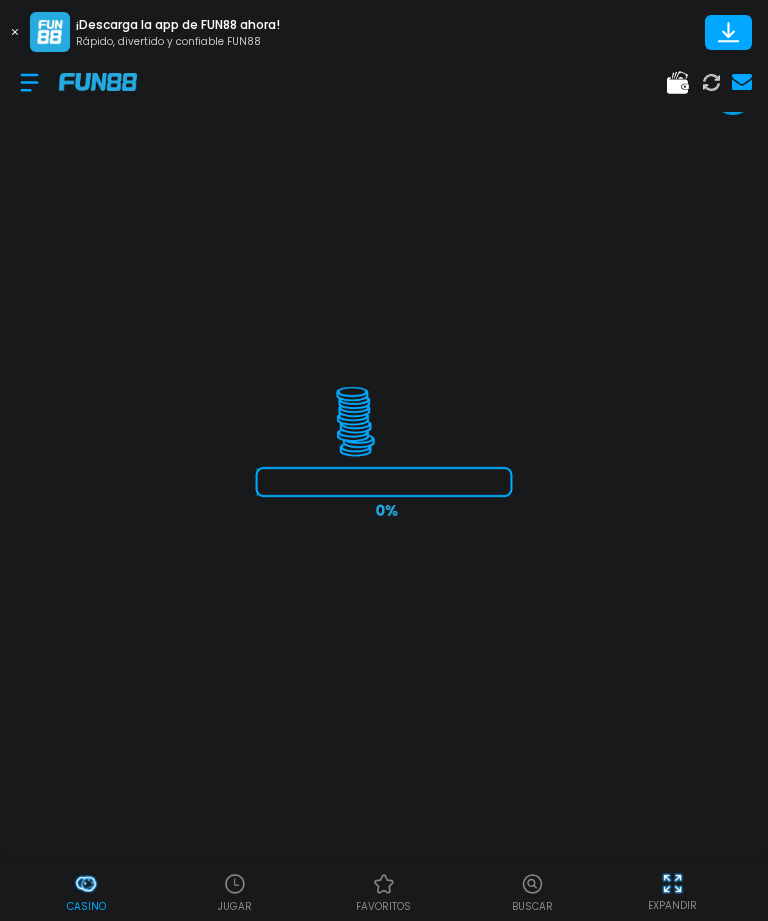scroll, scrollTop: 0, scrollLeft: 0, axis: both 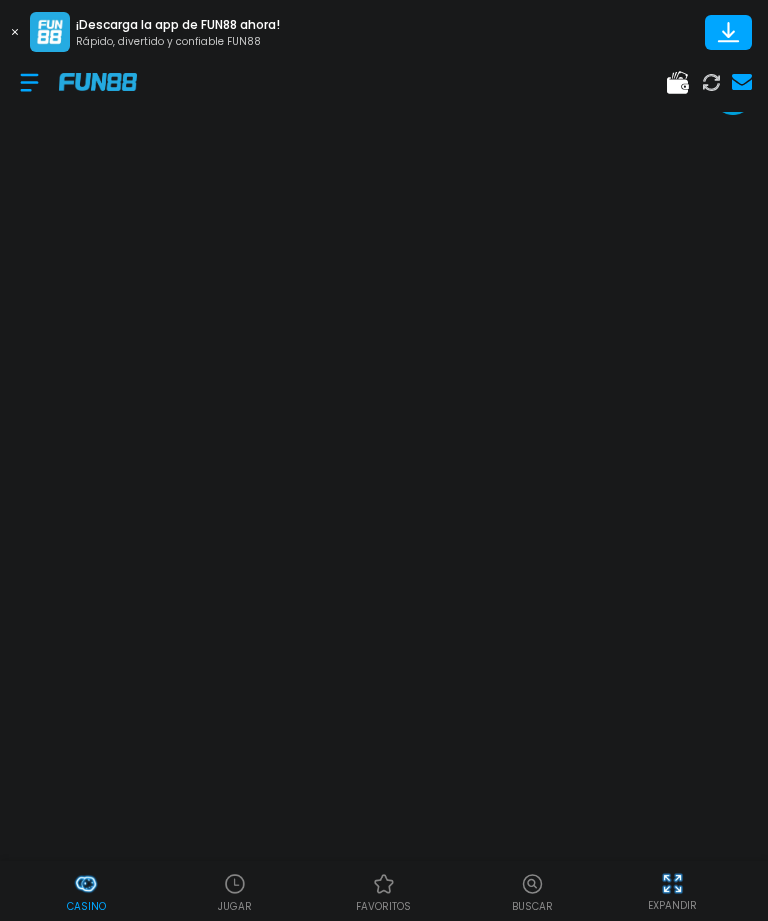 click at bounding box center [15, 32] 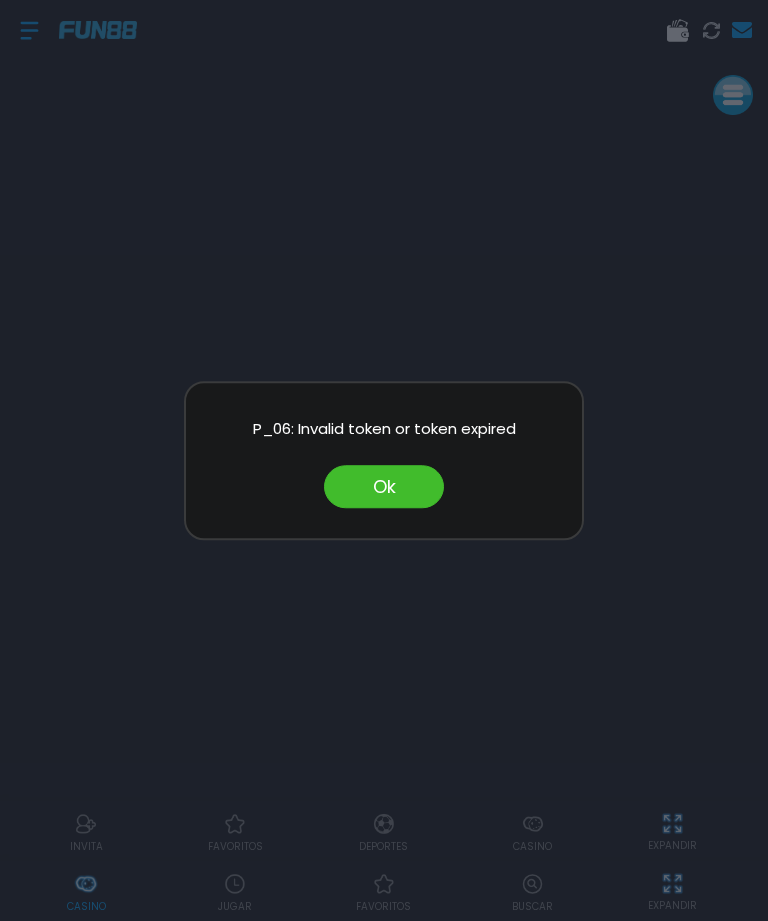 scroll, scrollTop: 0, scrollLeft: 0, axis: both 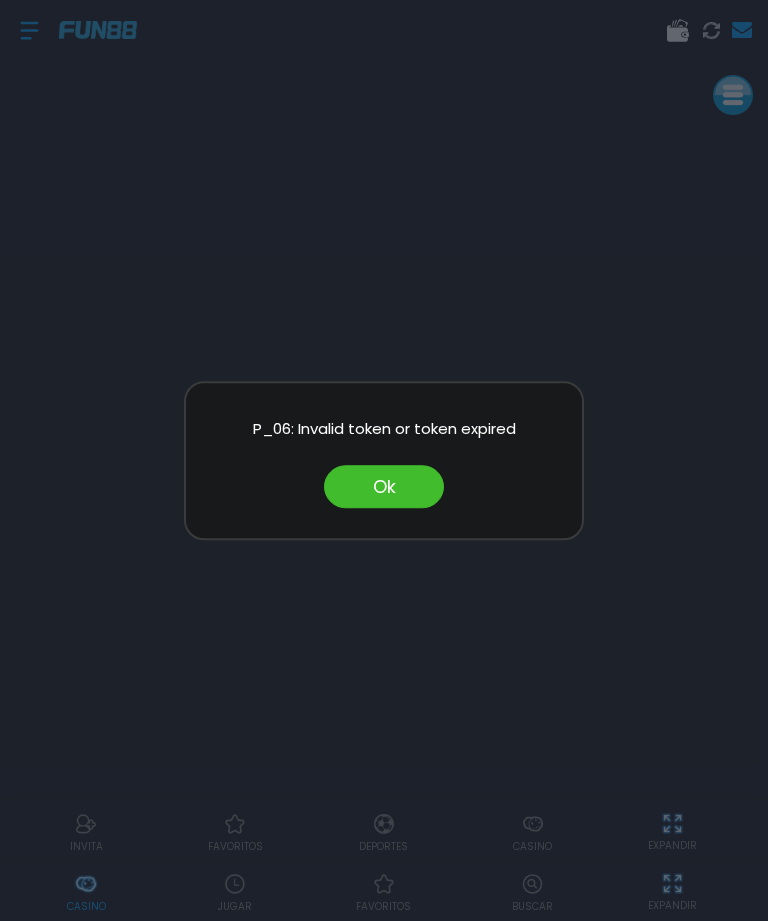 click on "Ok" at bounding box center [384, 486] 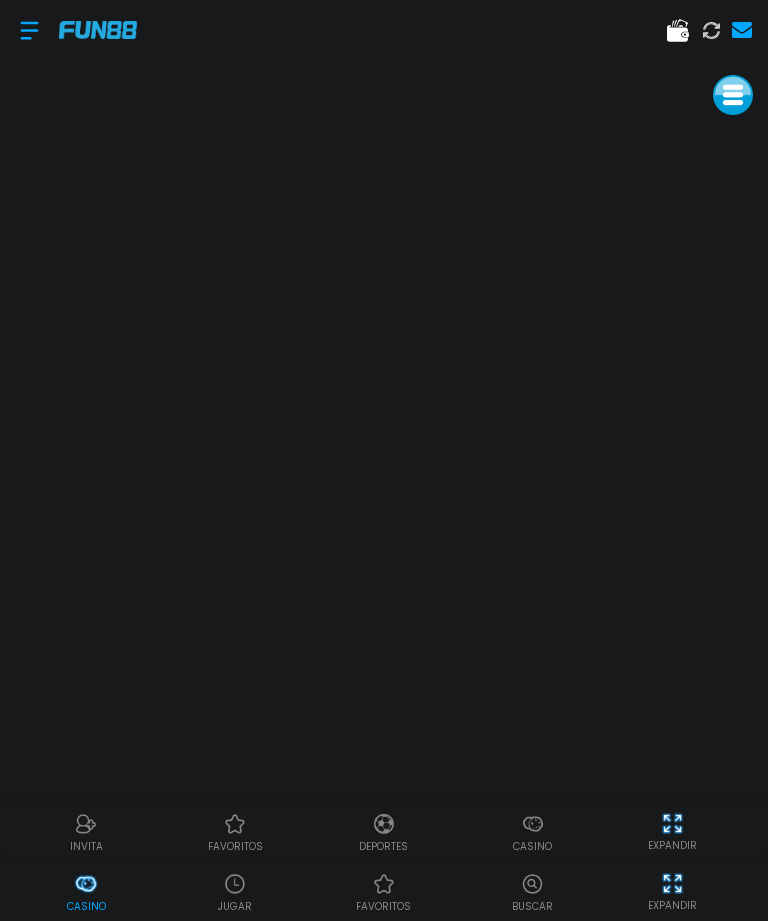 click at bounding box center (384, 824) 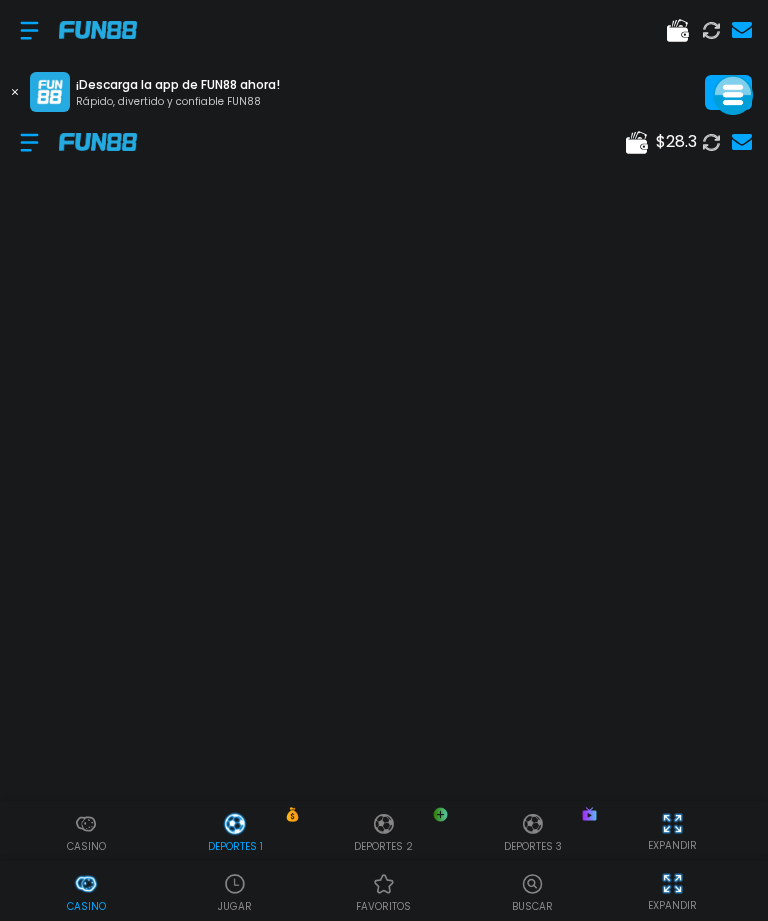 click at bounding box center (711, 142) 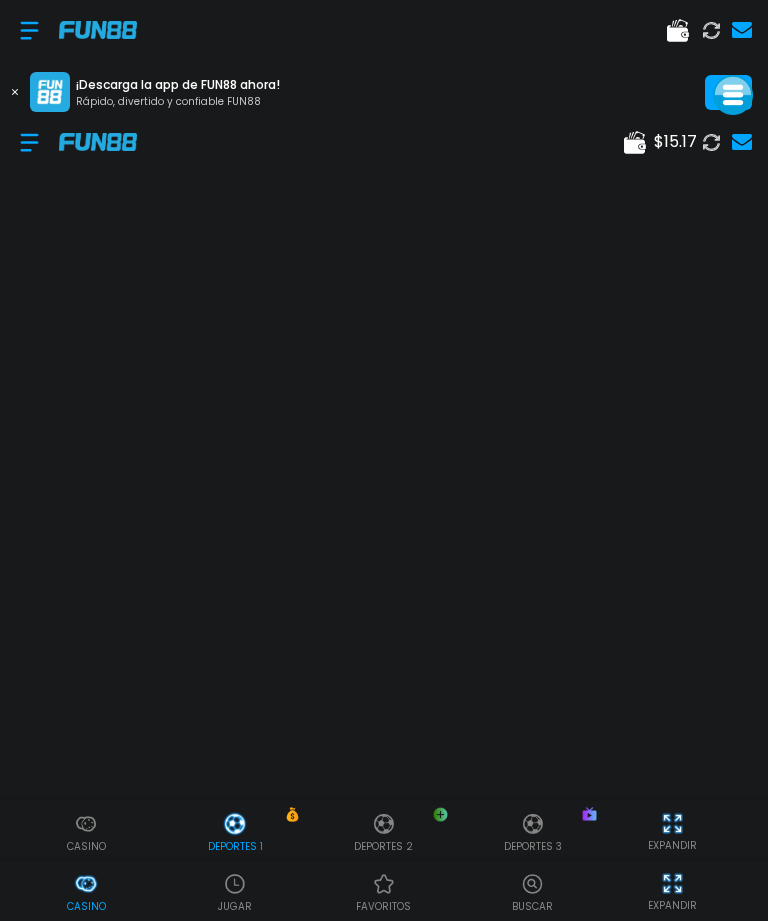 scroll, scrollTop: 0, scrollLeft: 0, axis: both 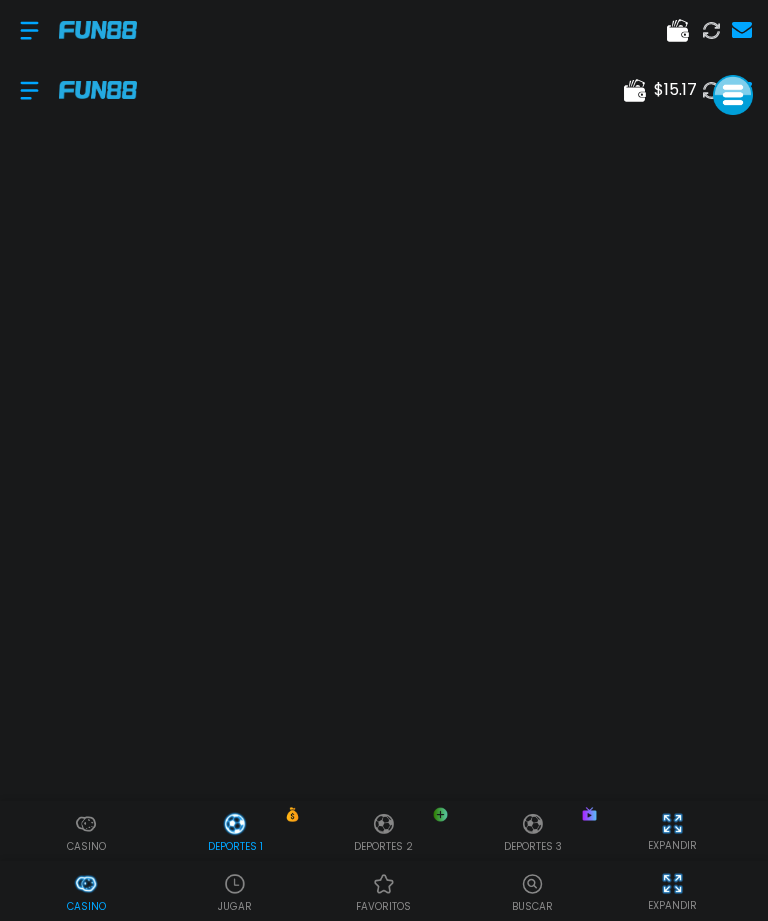click on "$ 15.17" at bounding box center [675, 90] 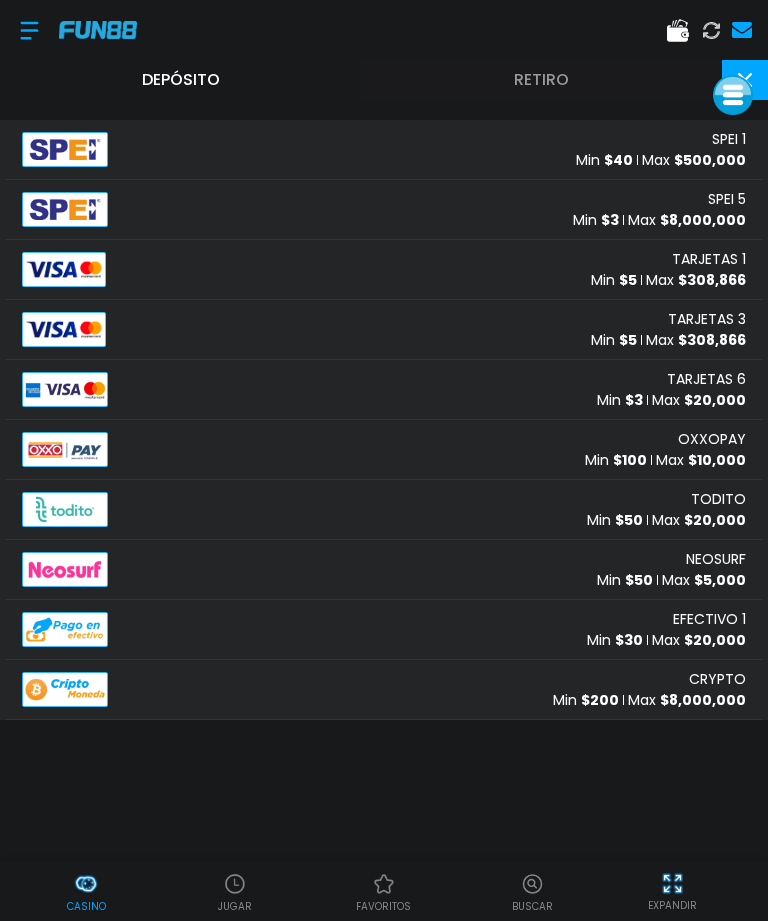 click at bounding box center [384, 30] 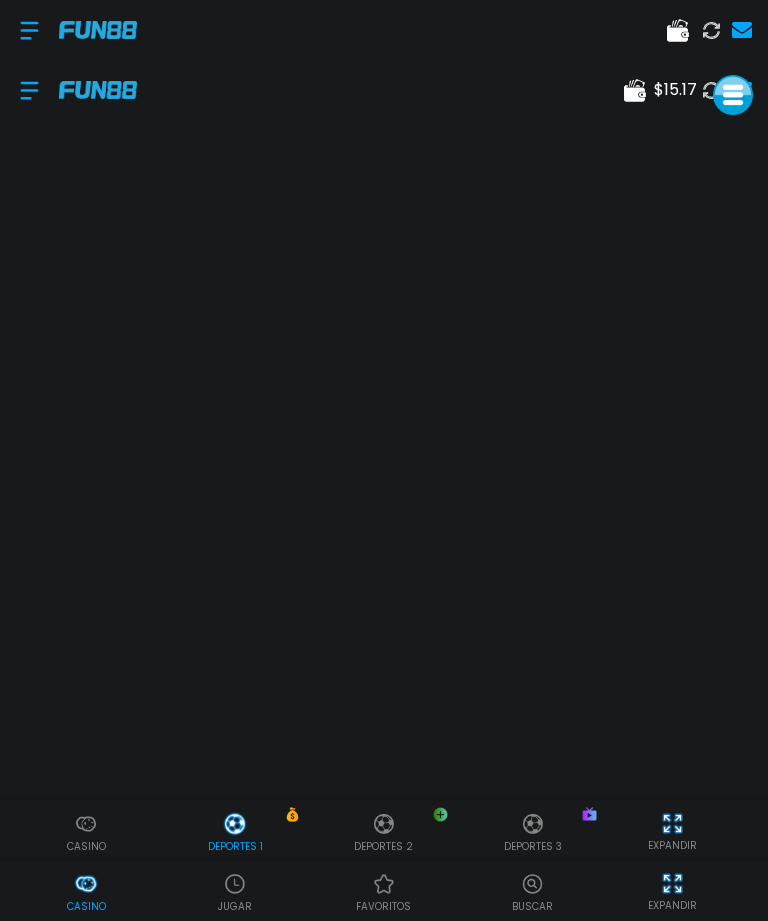 click 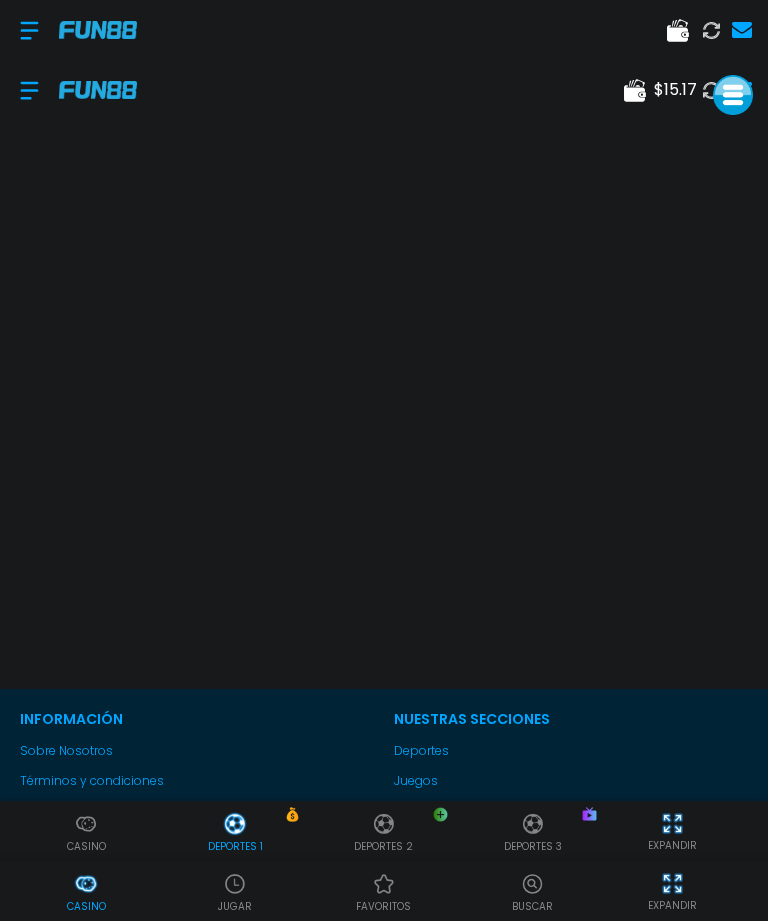 scroll, scrollTop: 107, scrollLeft: 0, axis: vertical 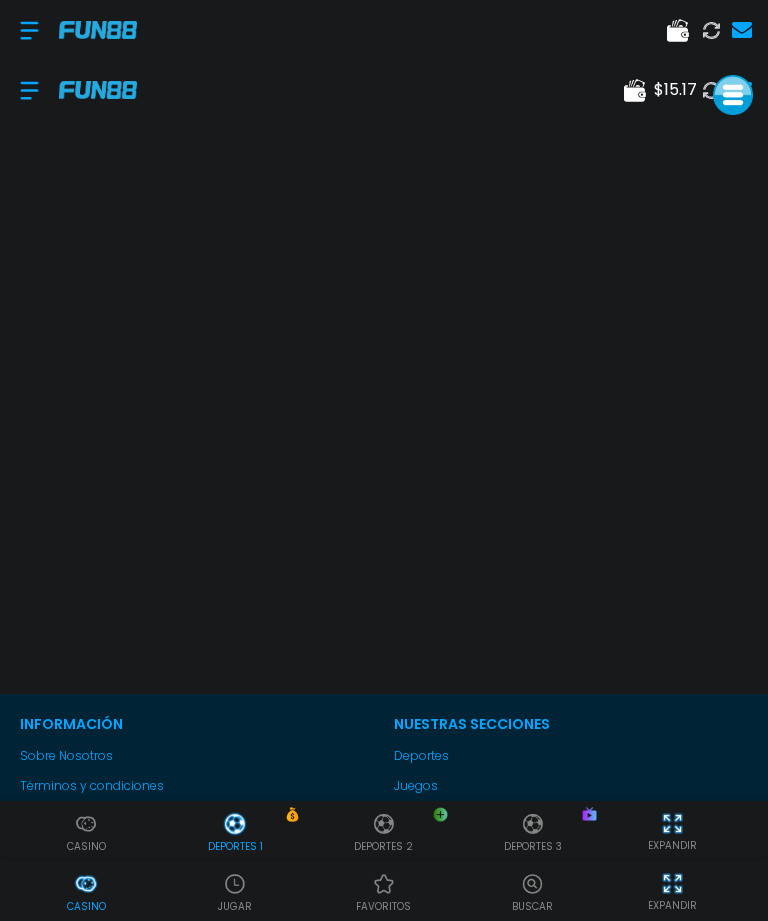 click 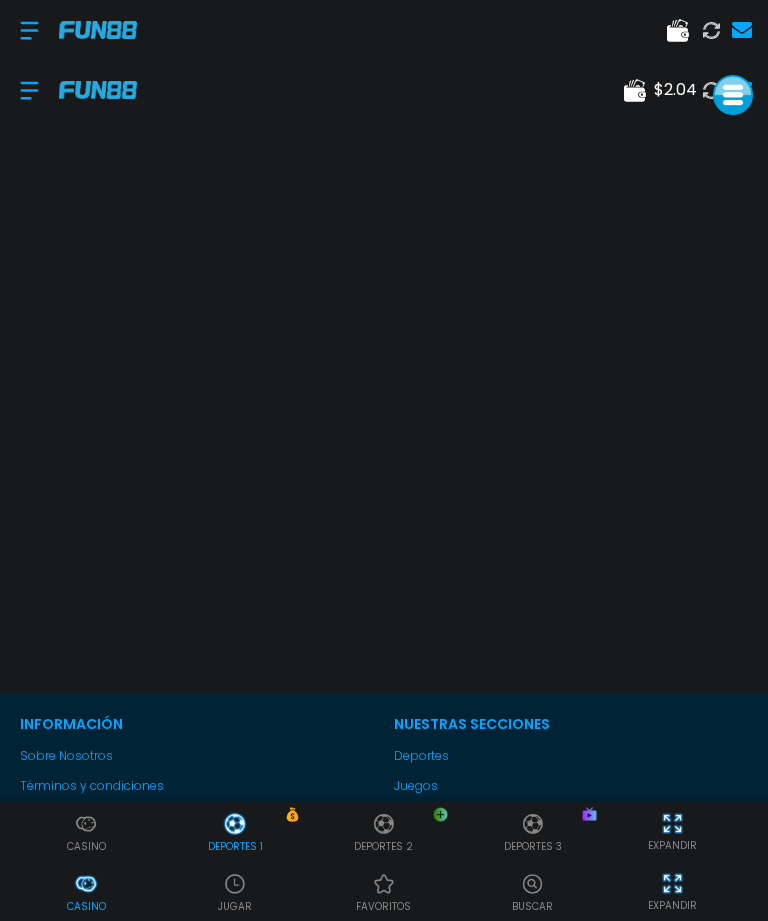 click at bounding box center (86, 824) 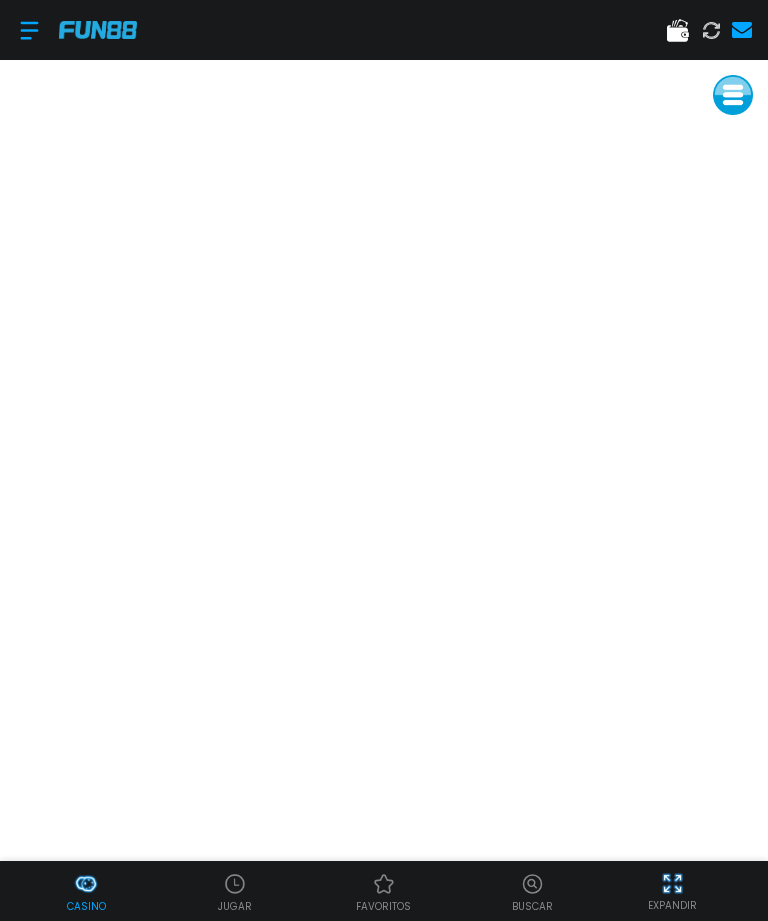 scroll, scrollTop: 0, scrollLeft: 0, axis: both 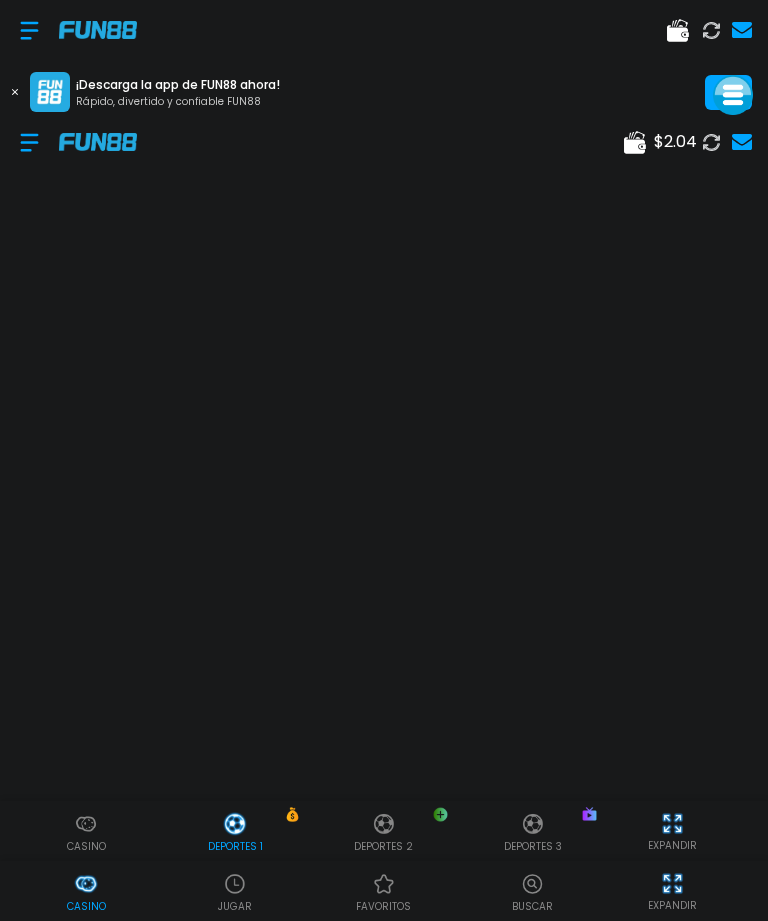 click at bounding box center [86, 824] 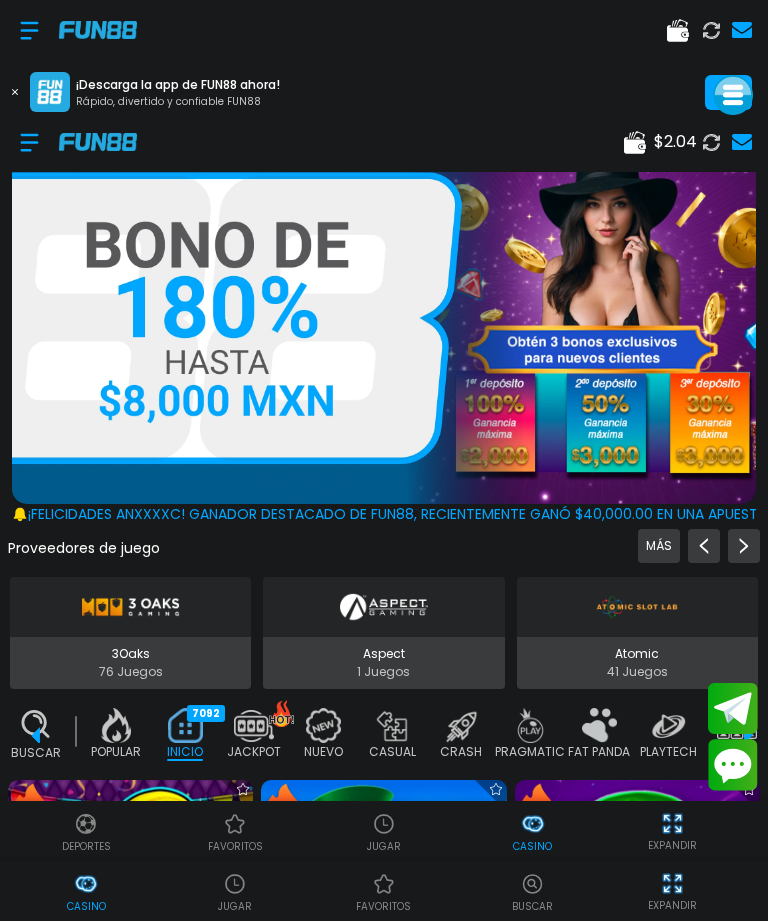 scroll, scrollTop: 0, scrollLeft: 50, axis: horizontal 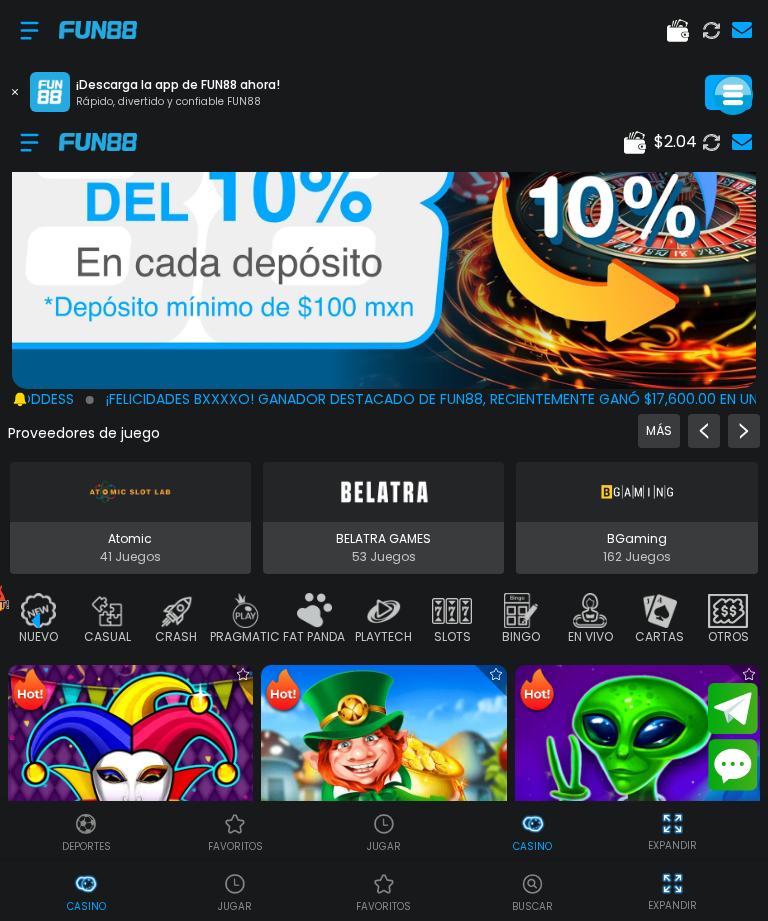 click at bounding box center (590, 610) 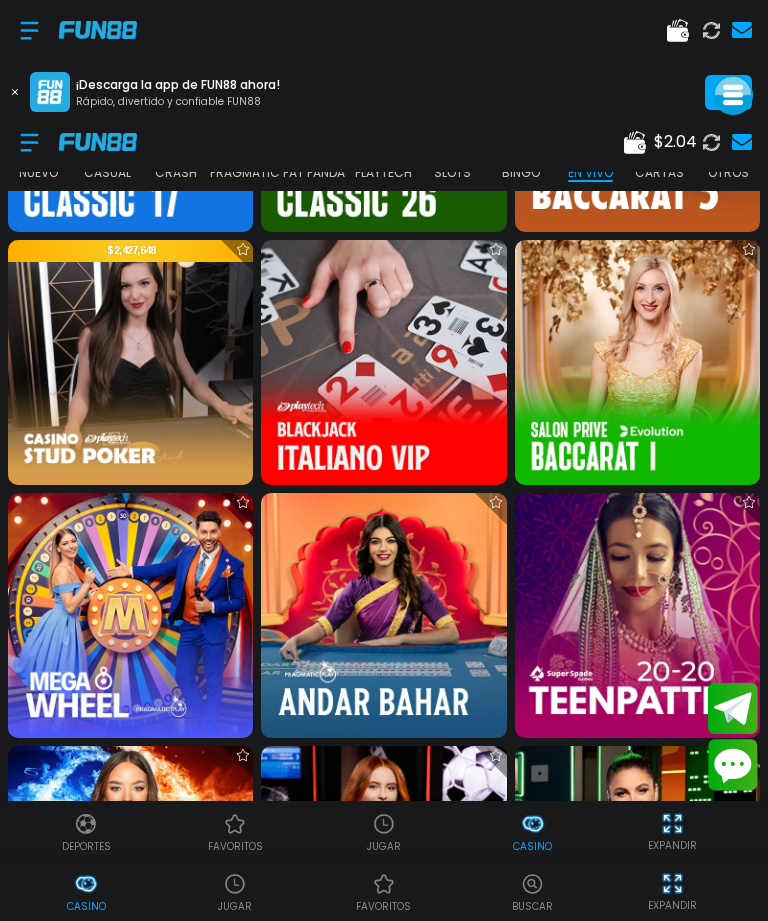 scroll, scrollTop: 2312, scrollLeft: 0, axis: vertical 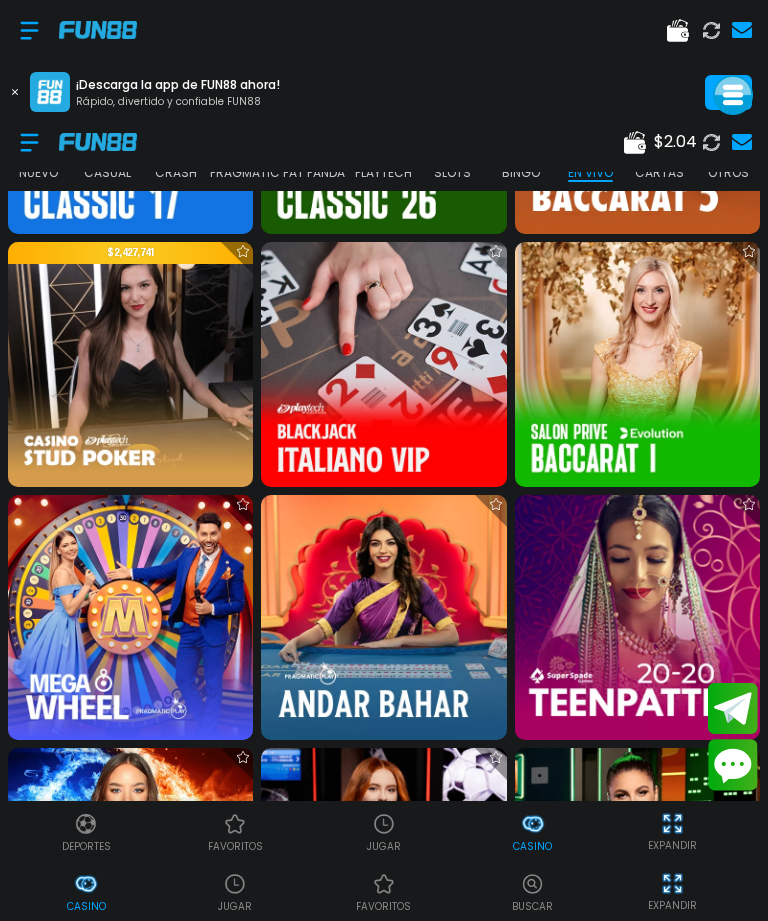 click at bounding box center (130, 617) 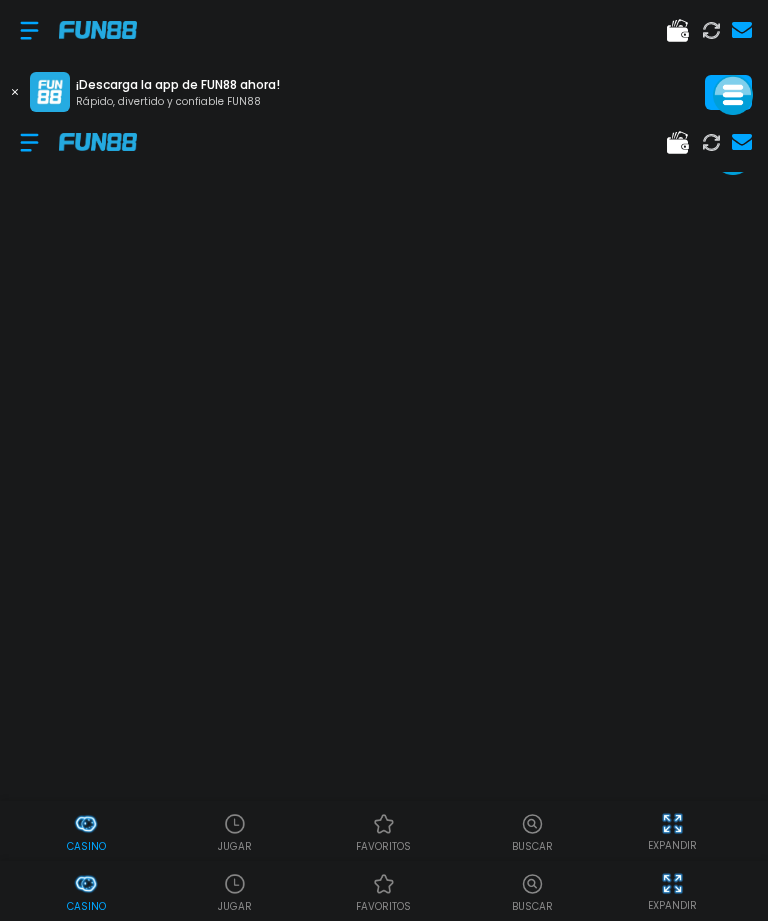 click at bounding box center [29, 30] 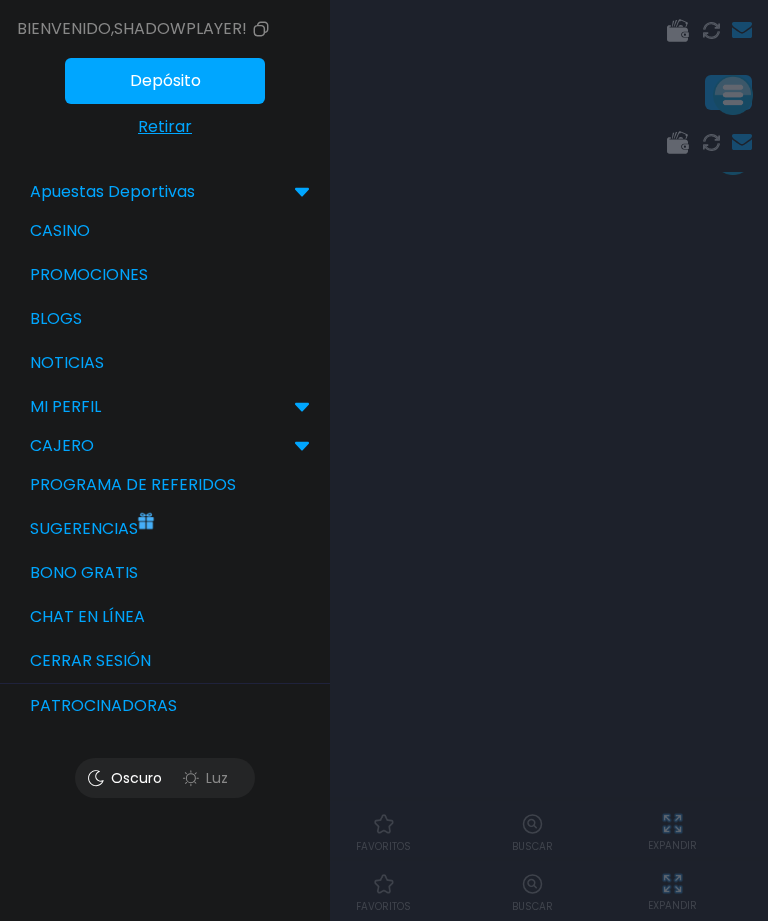 click on "Bono Gratis" at bounding box center (165, 573) 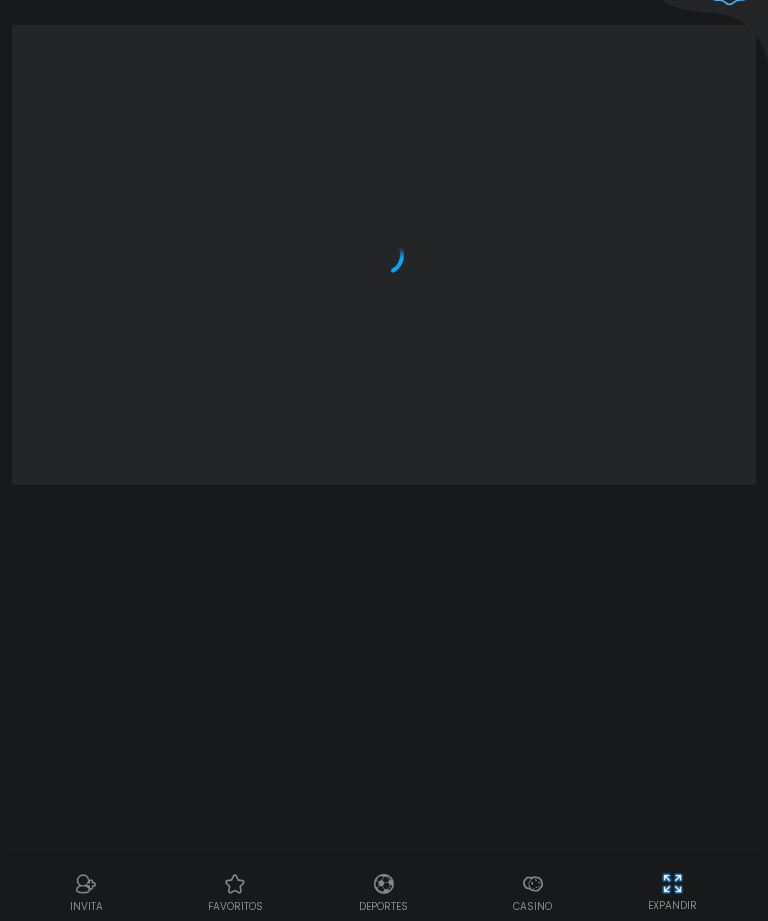 scroll, scrollTop: 0, scrollLeft: 0, axis: both 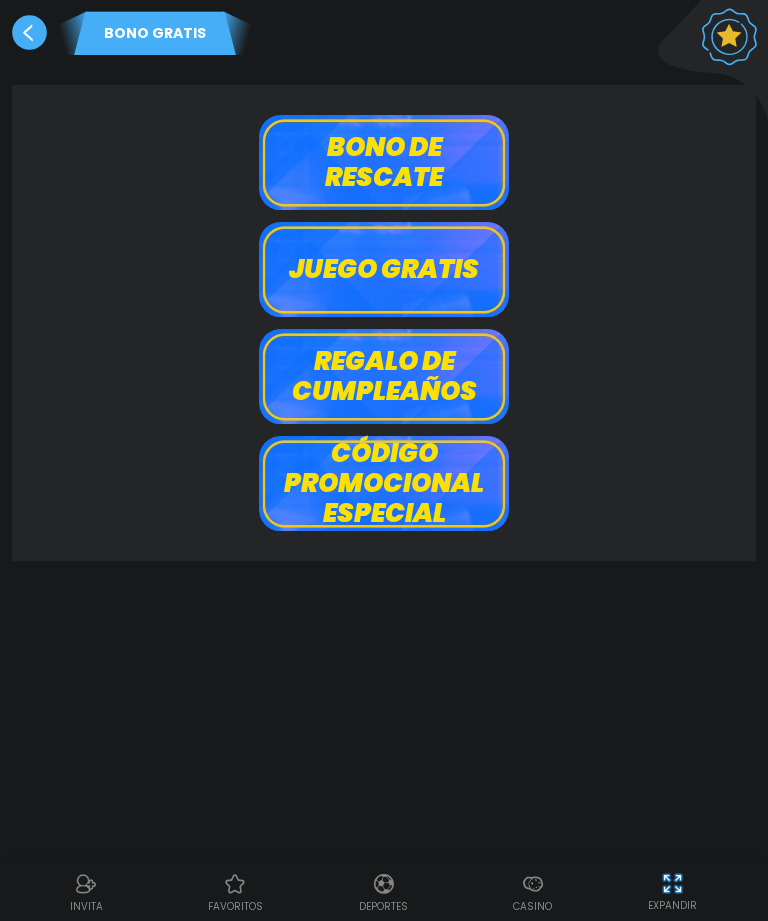 click on "Juego gratis" at bounding box center [384, 269] 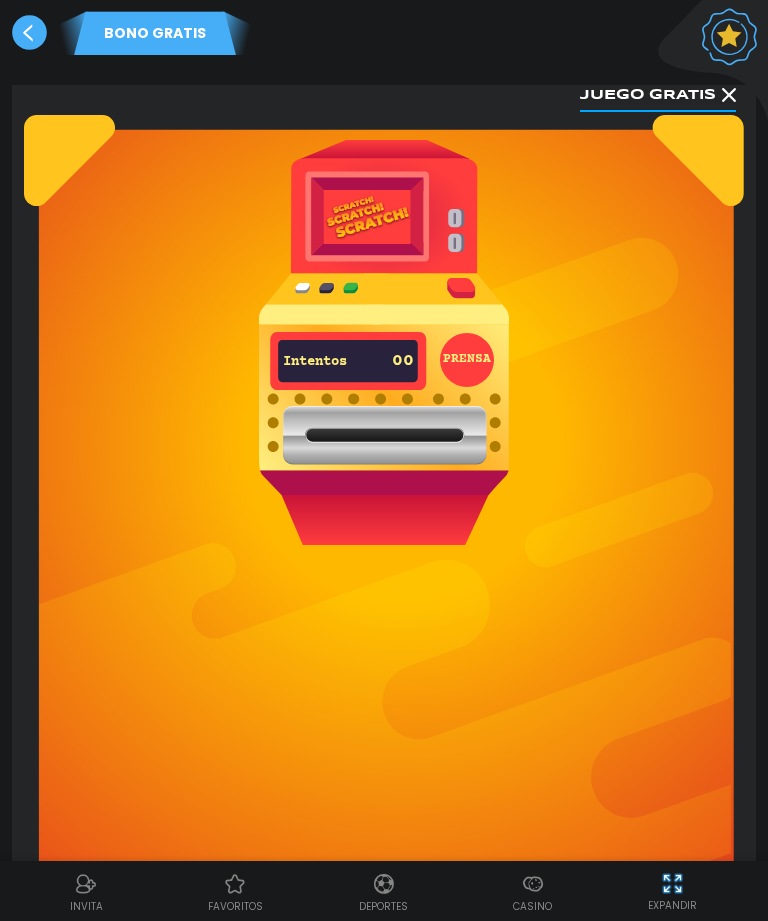 click 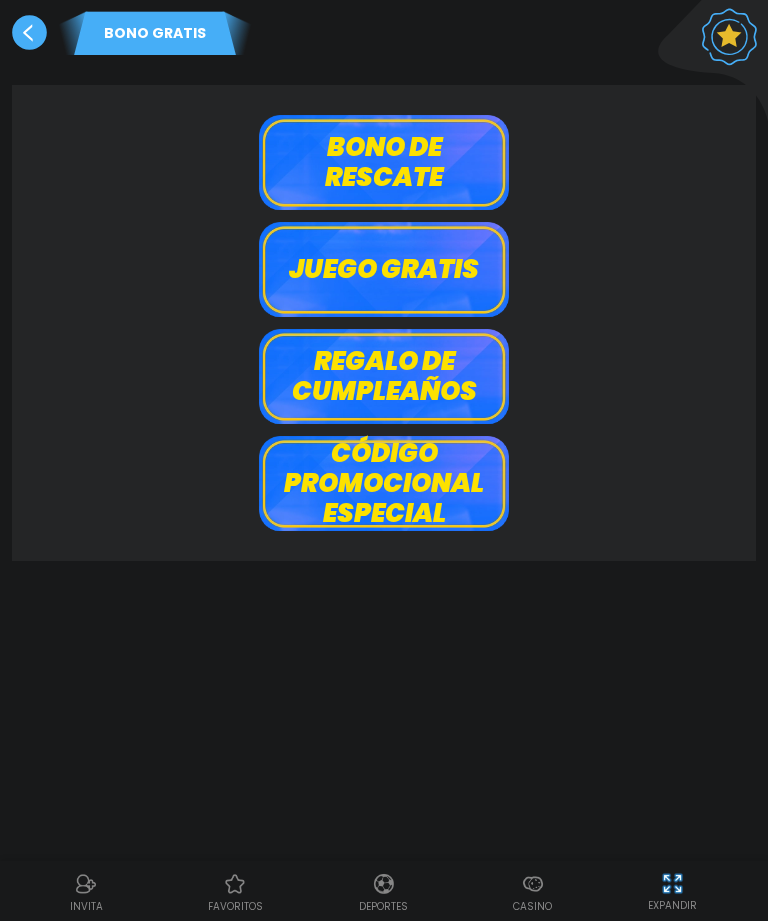 click on "Bono de rescate" at bounding box center (384, 162) 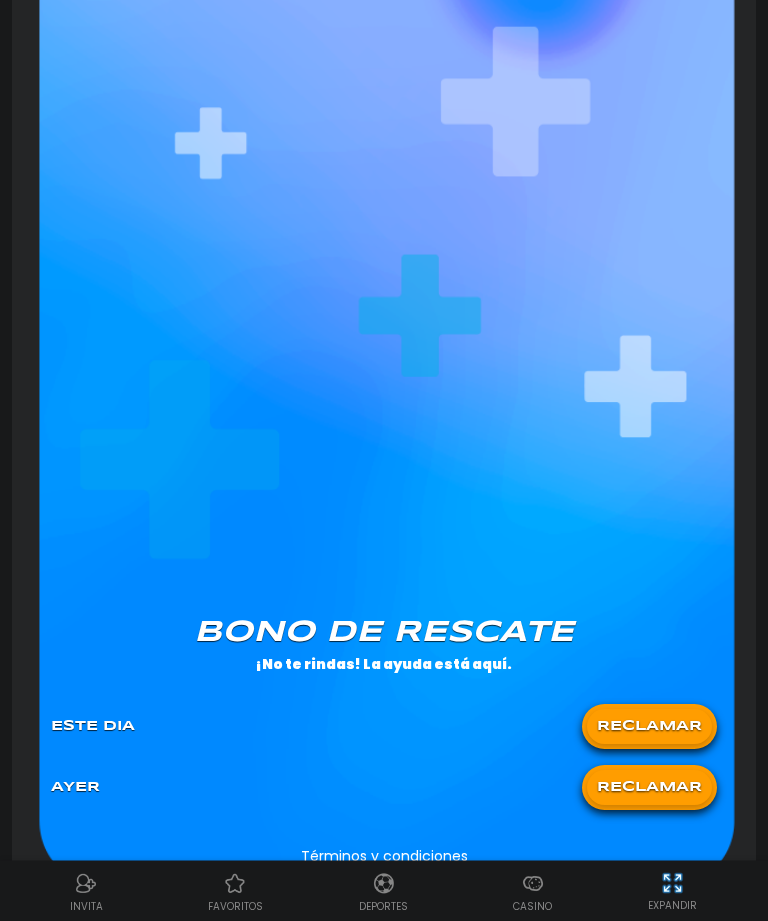 scroll, scrollTop: 598, scrollLeft: 0, axis: vertical 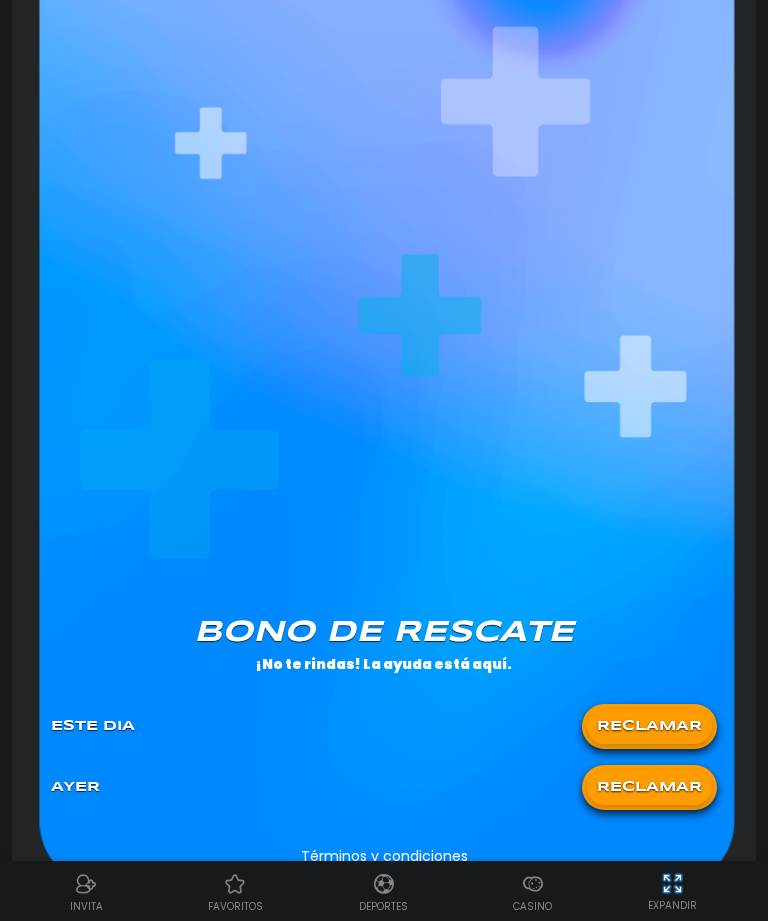 click on "RECLAMAR" at bounding box center (649, 726) 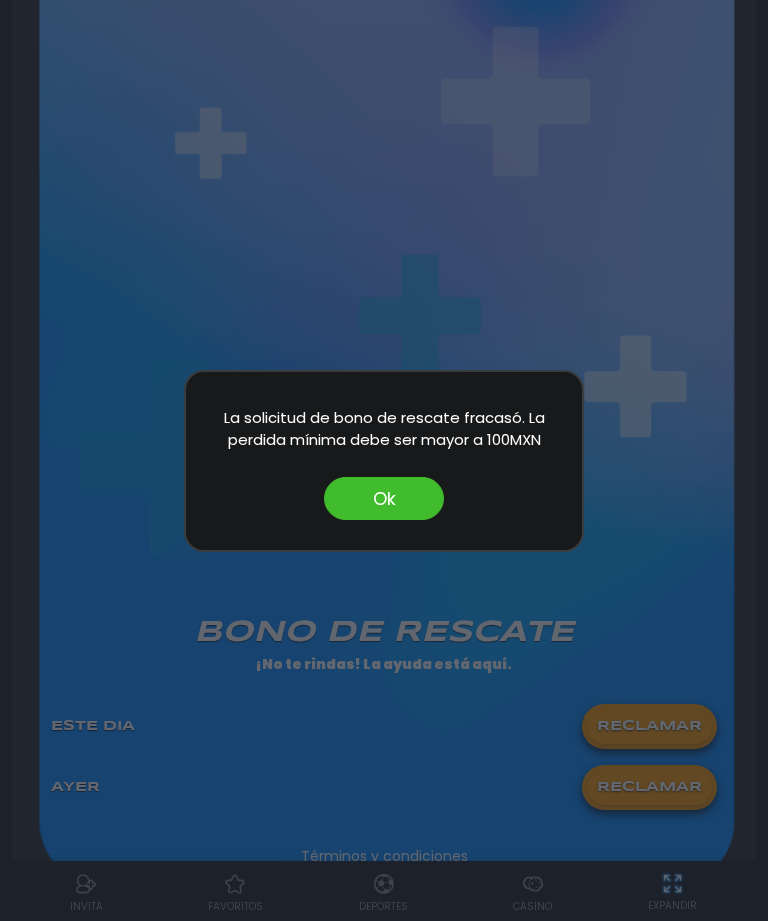 click on "Ok" at bounding box center (384, 498) 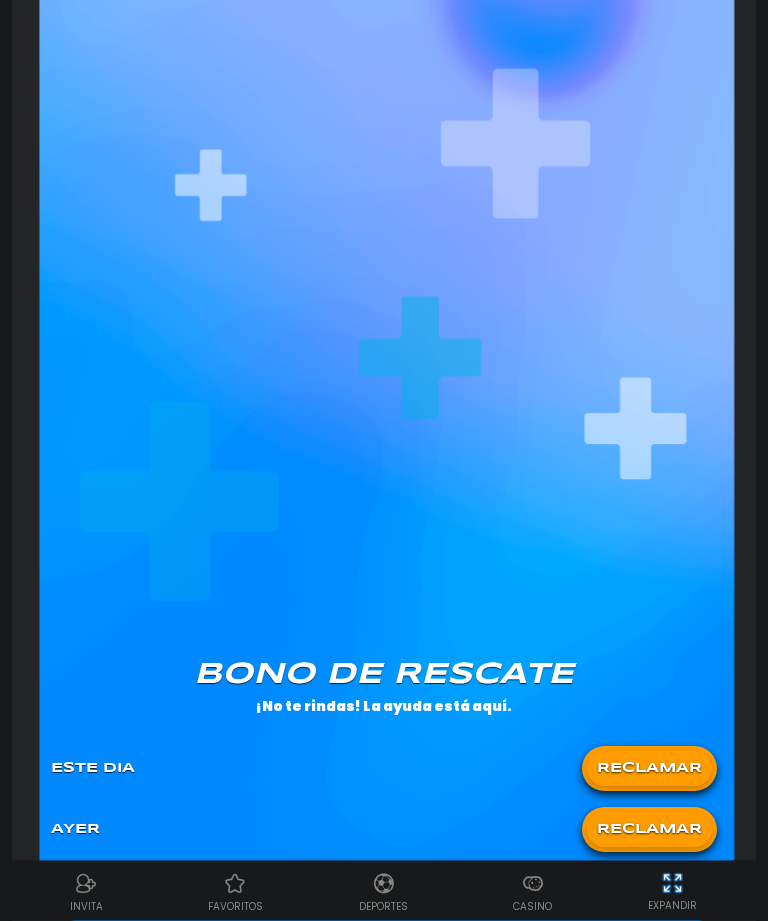 scroll, scrollTop: 553, scrollLeft: 0, axis: vertical 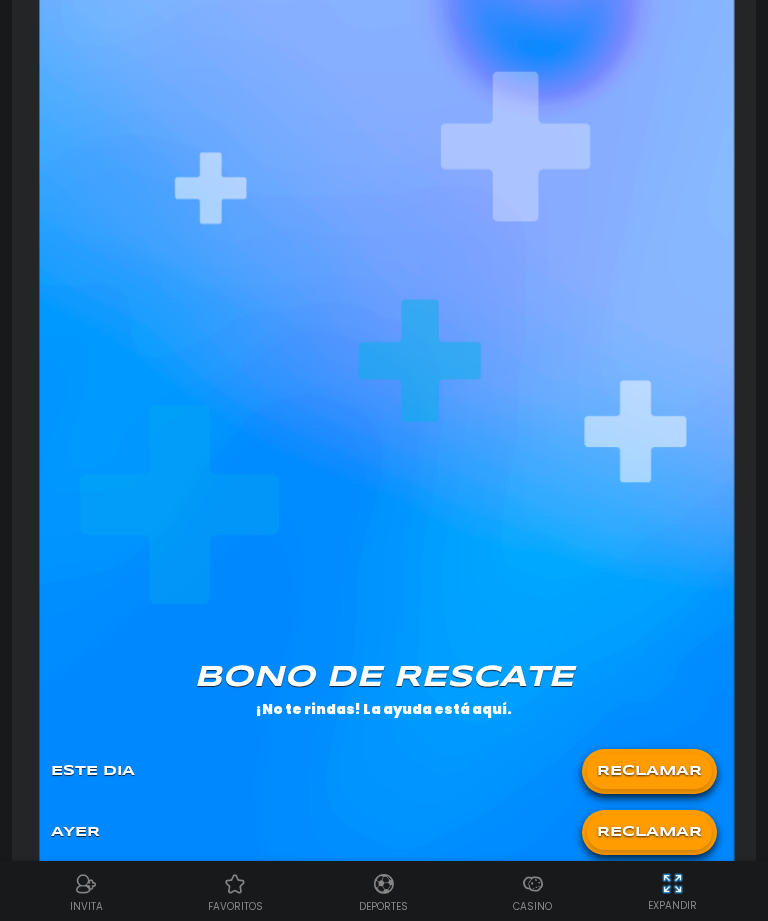 click on "RECLAMAR" at bounding box center [649, 832] 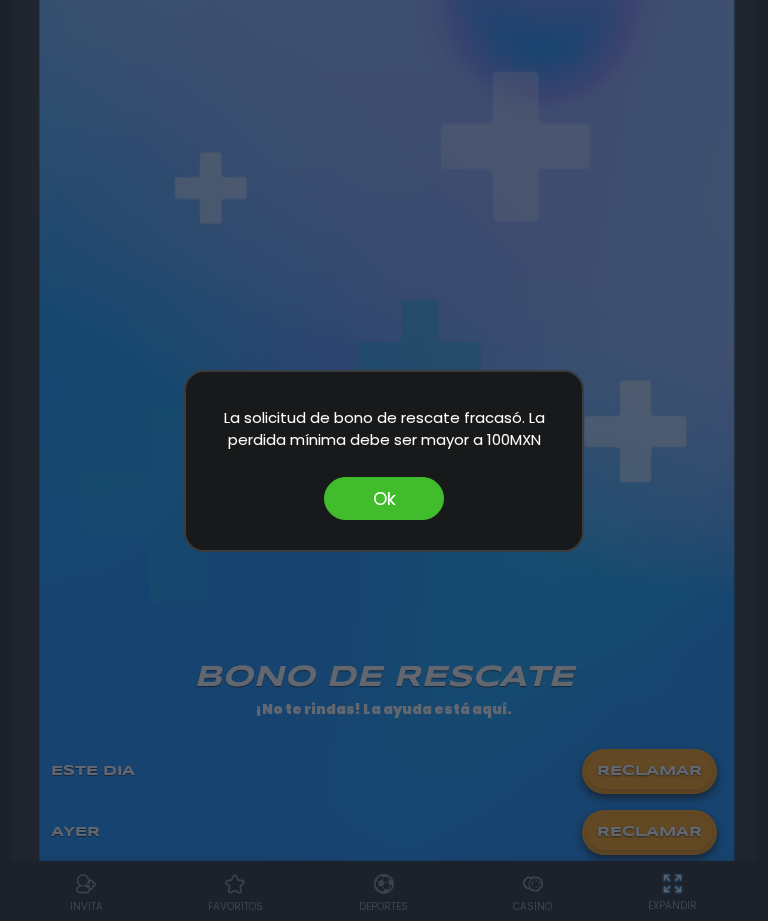 click on "Ok" at bounding box center [384, 498] 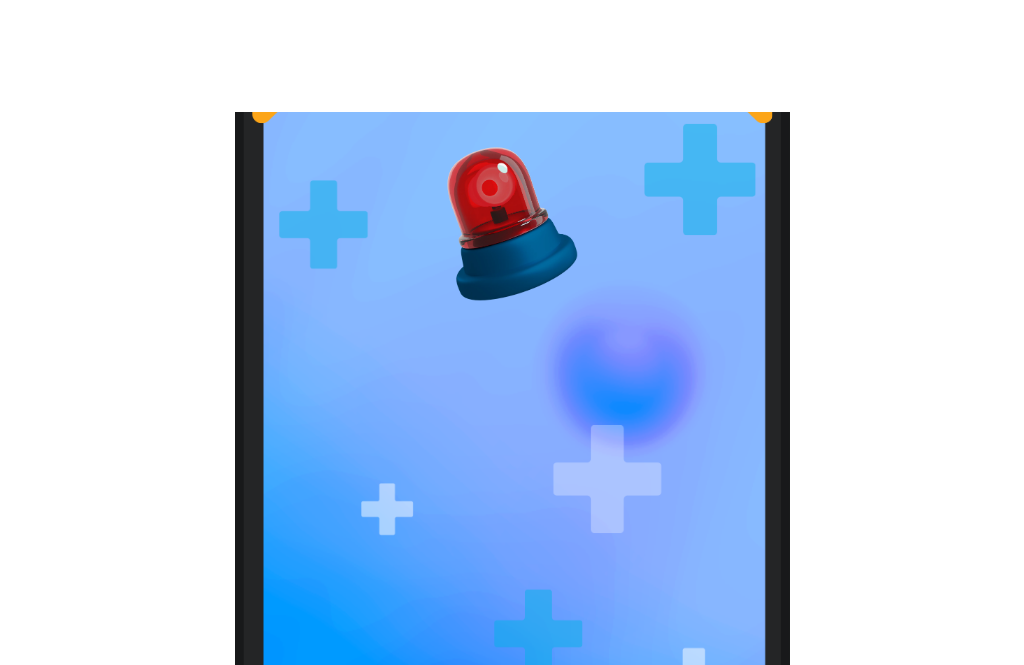 scroll, scrollTop: 0, scrollLeft: 0, axis: both 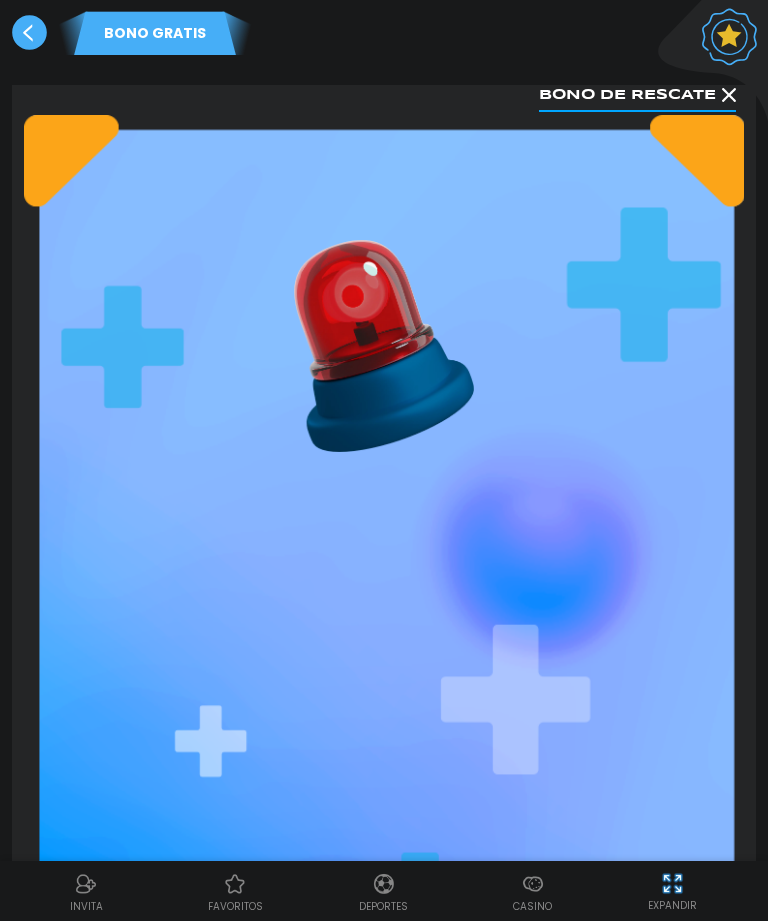 click 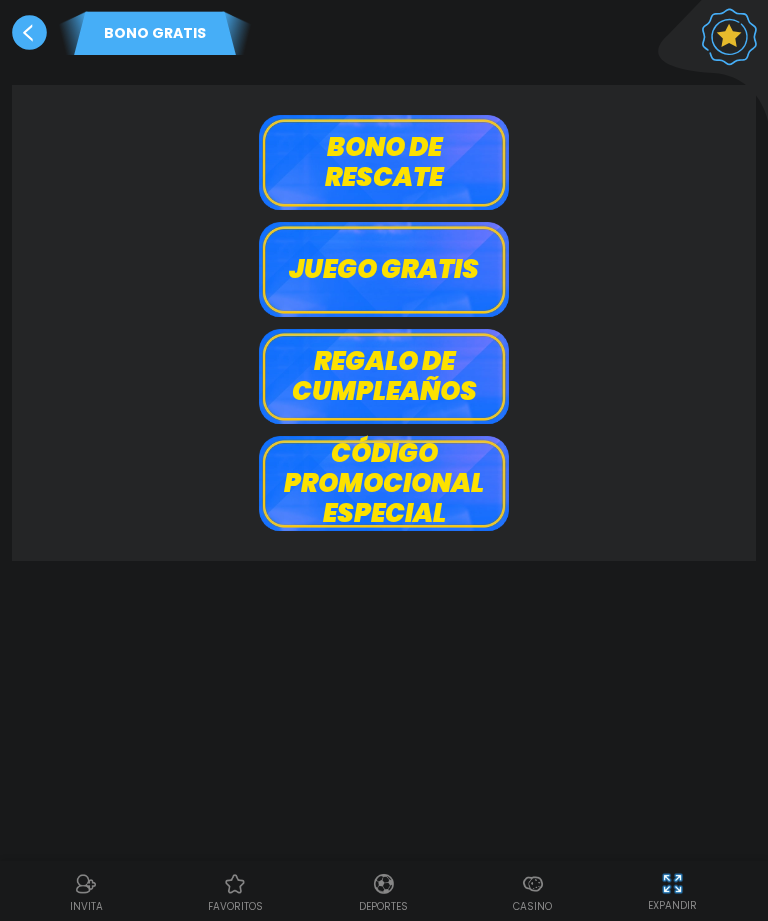 click on "Regalo de cumpleaños" at bounding box center [384, 376] 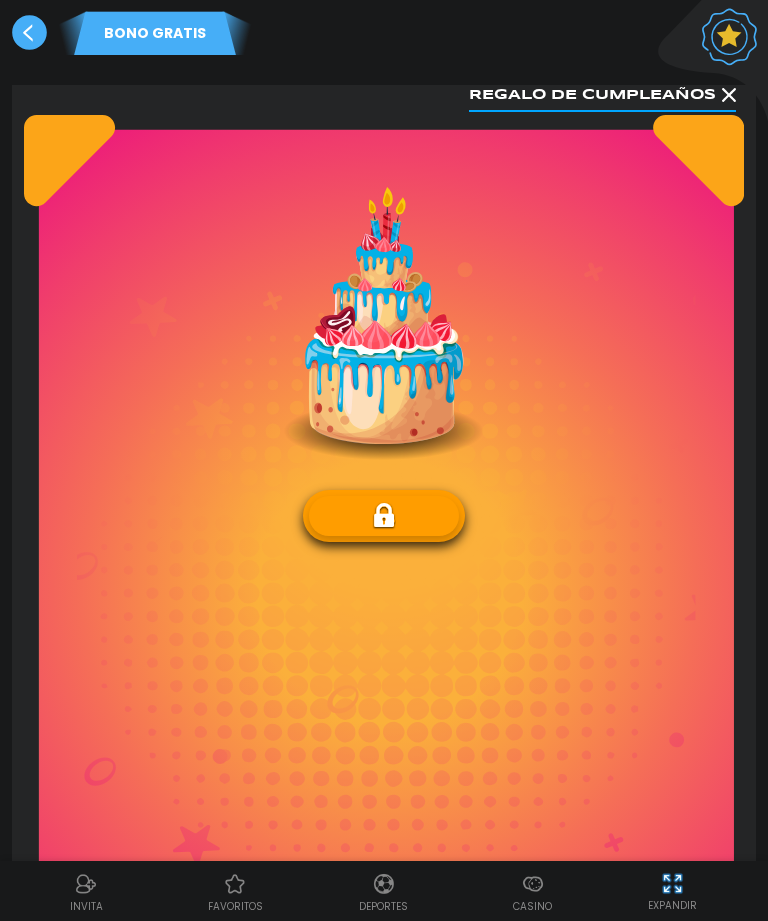 click 